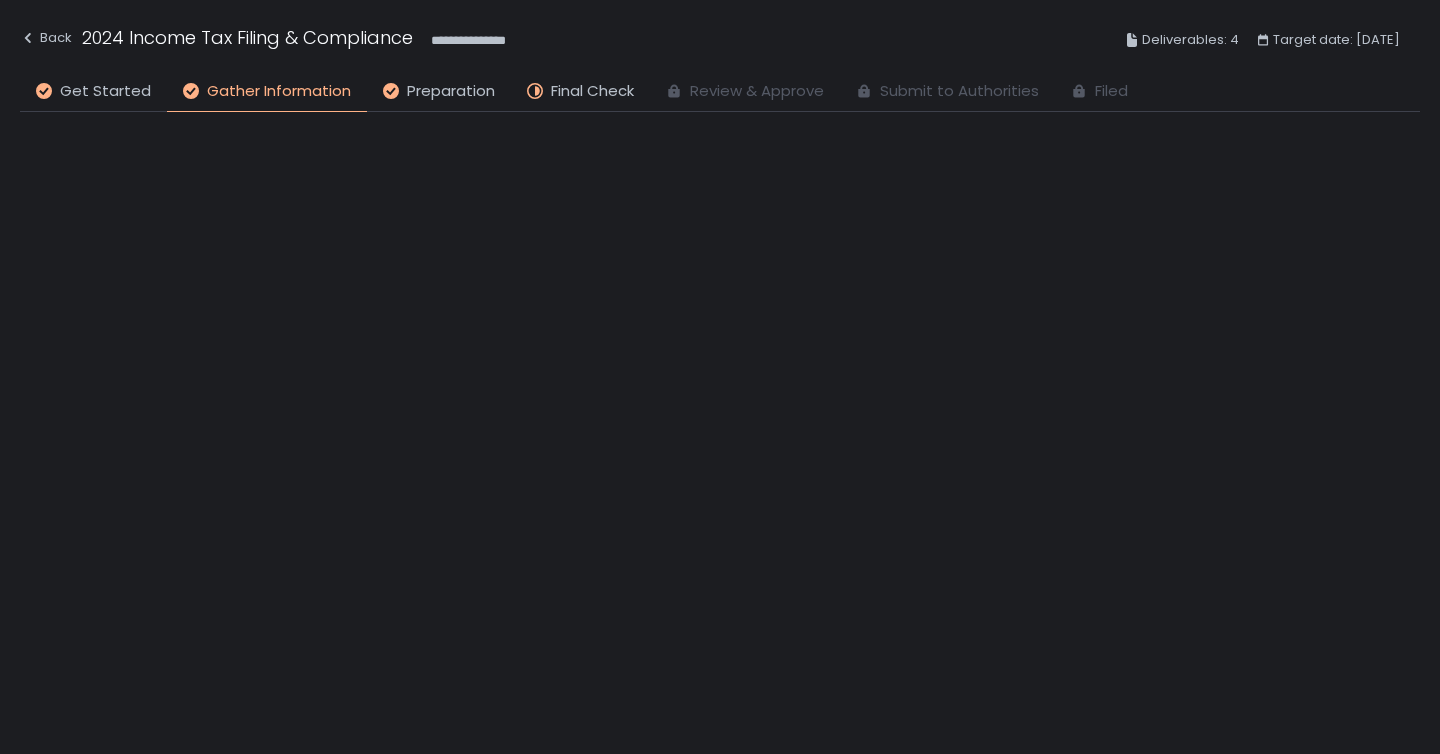 scroll, scrollTop: 0, scrollLeft: 0, axis: both 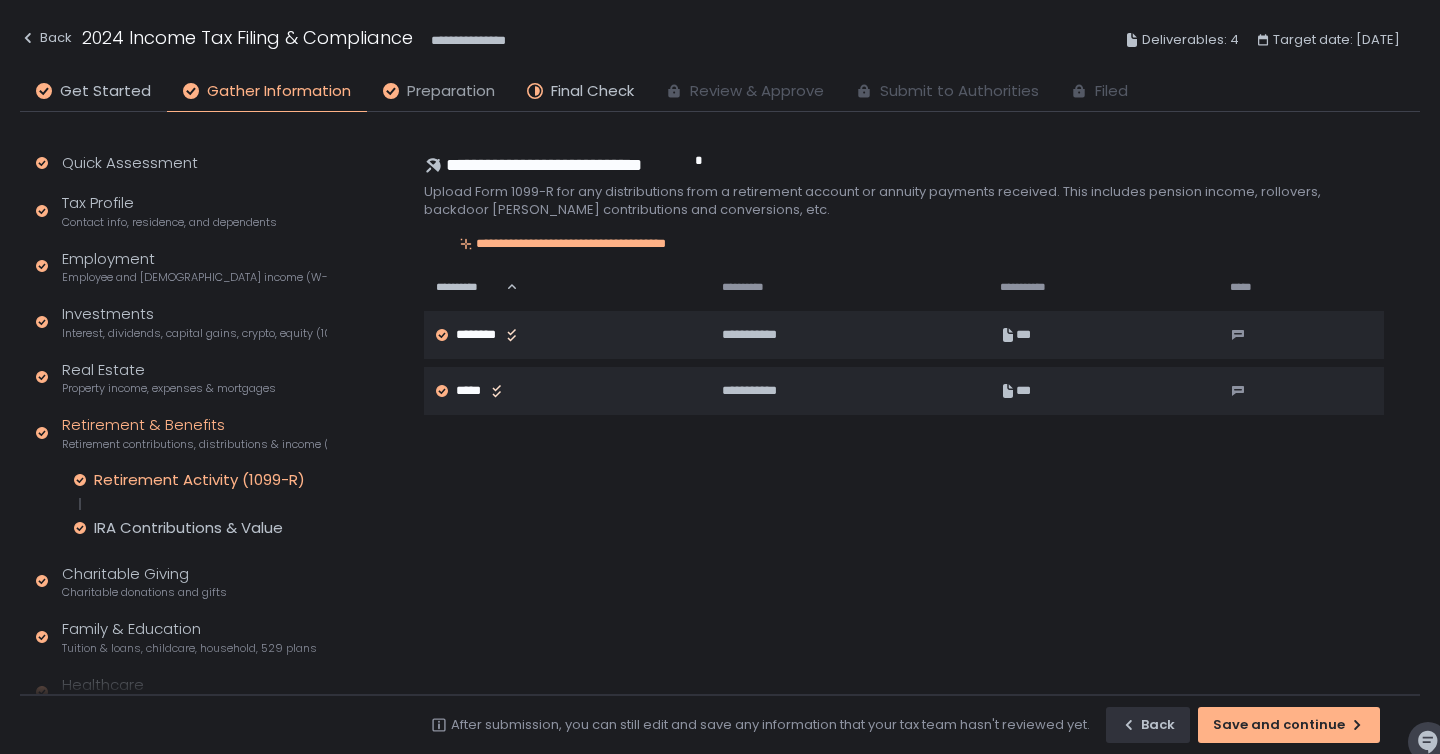 click on "Preparation" at bounding box center [451, 91] 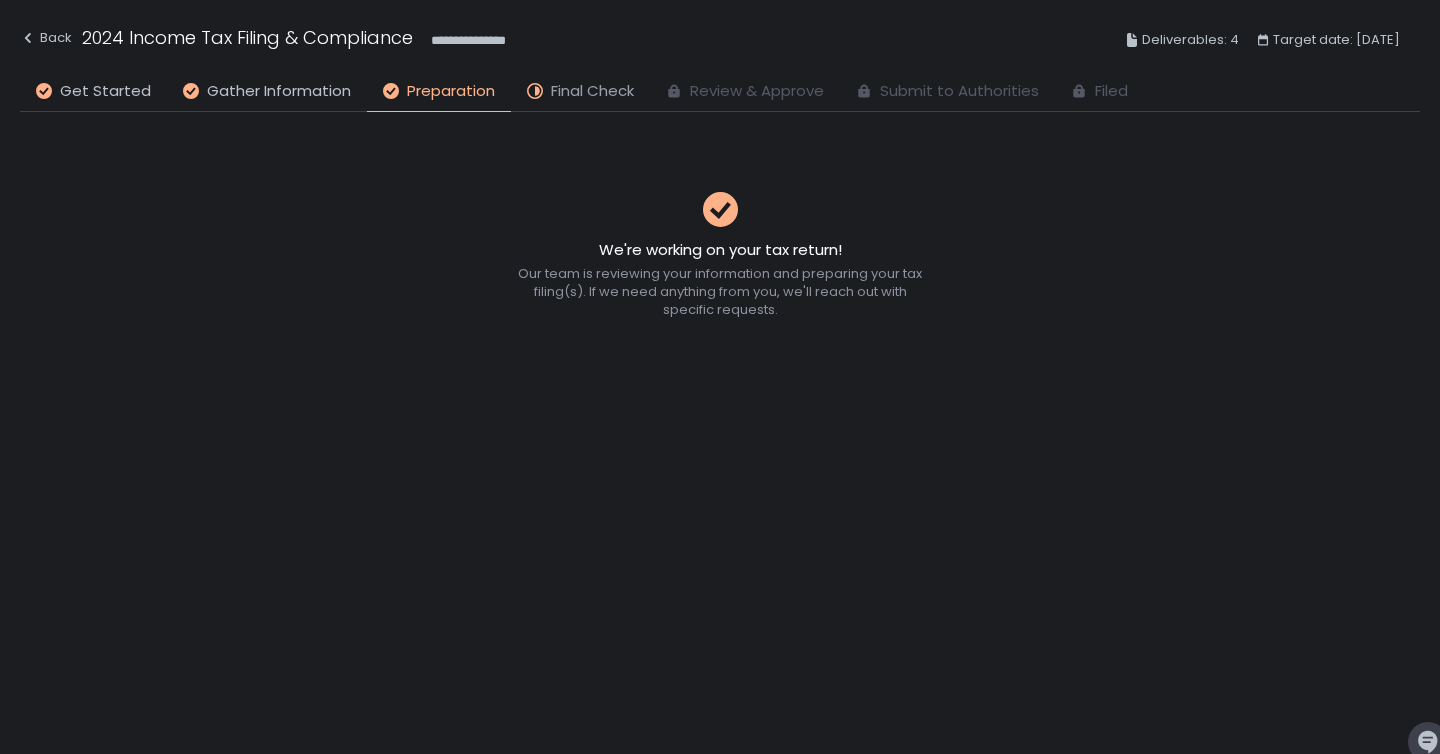 click on "Final Check" at bounding box center [592, 91] 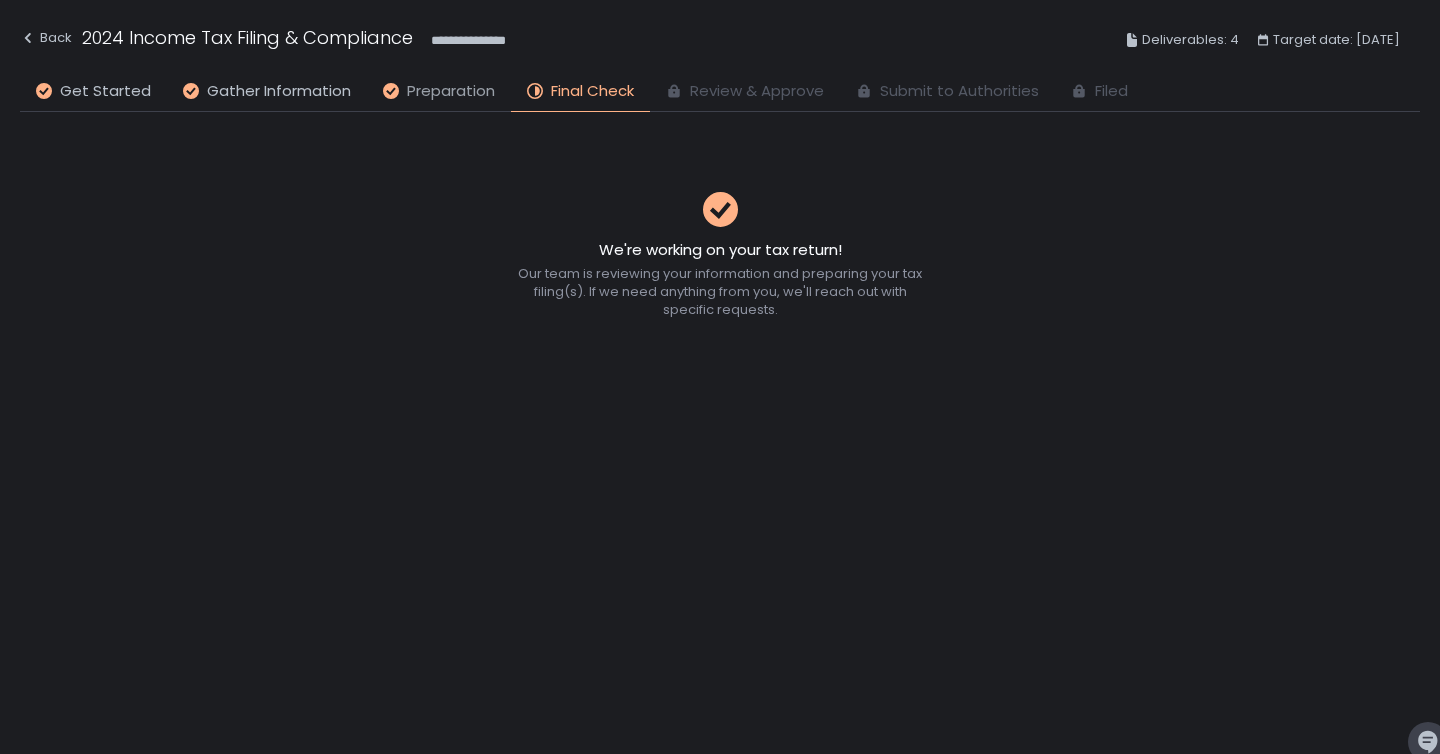 click on "Preparation" at bounding box center (451, 91) 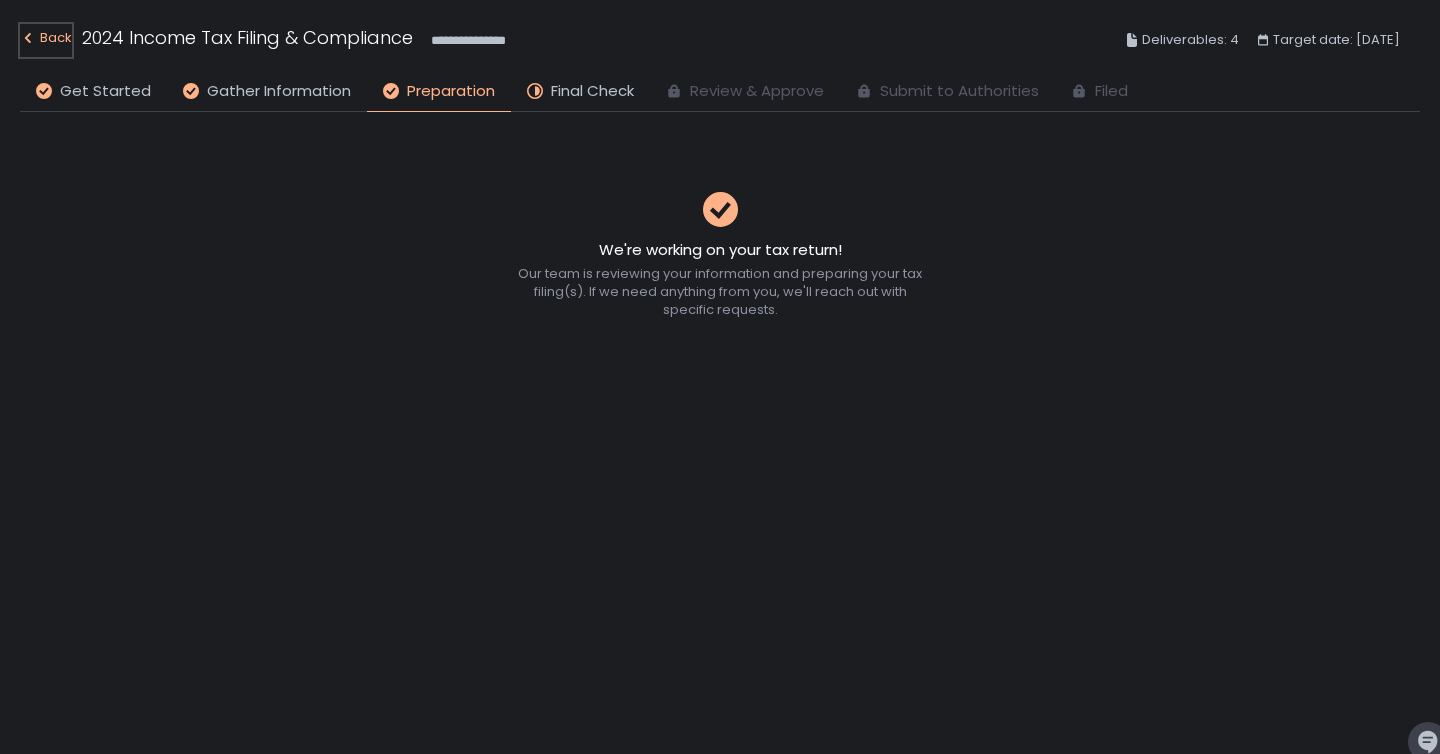 click on "Back" 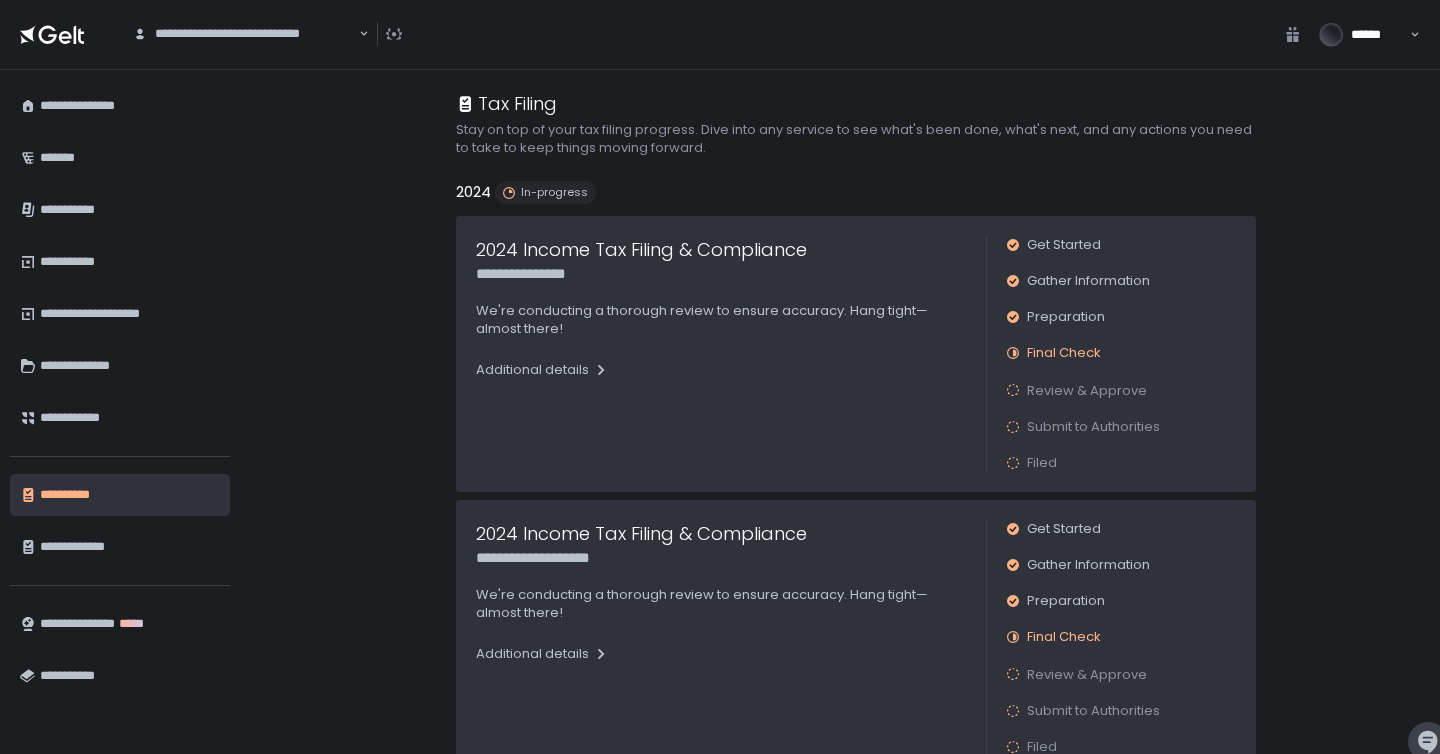 click on "Final Check" 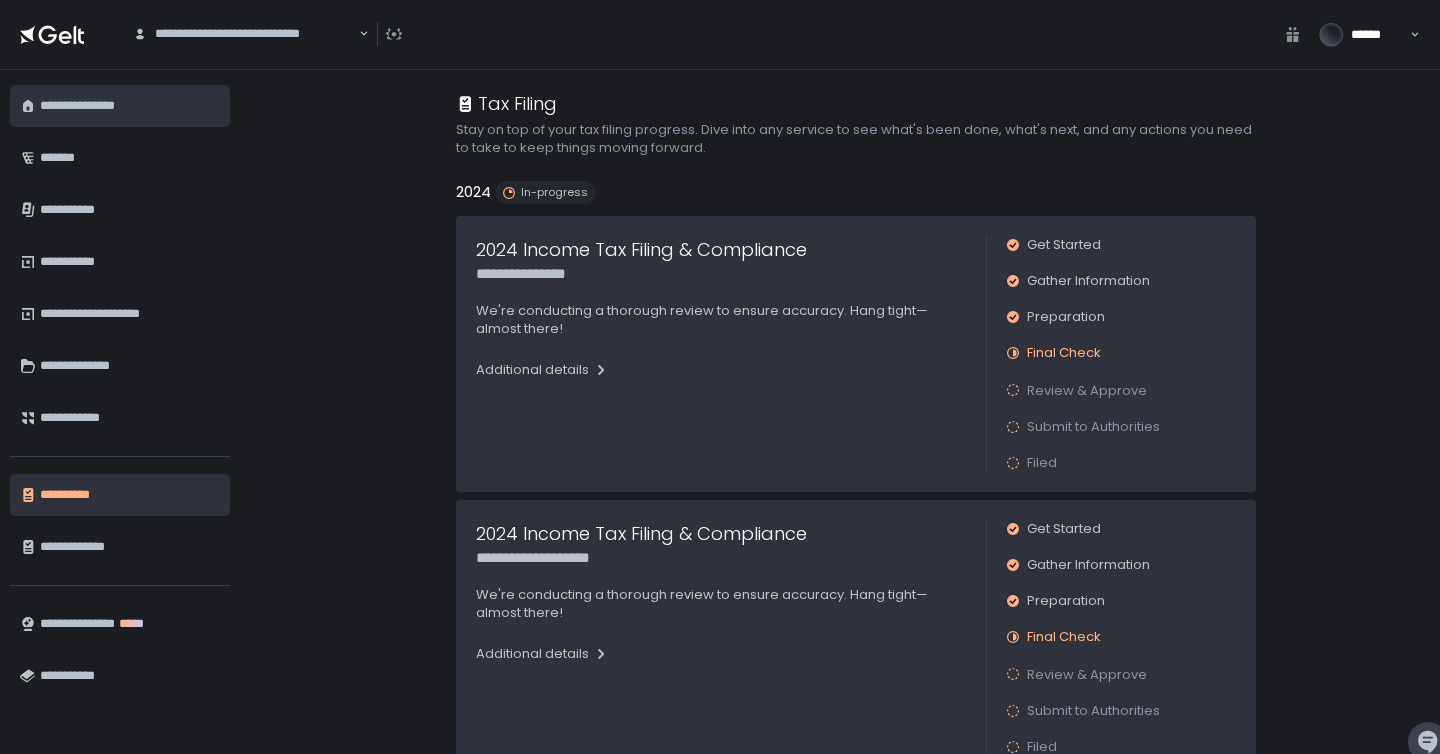 click on "**********" at bounding box center [130, 106] 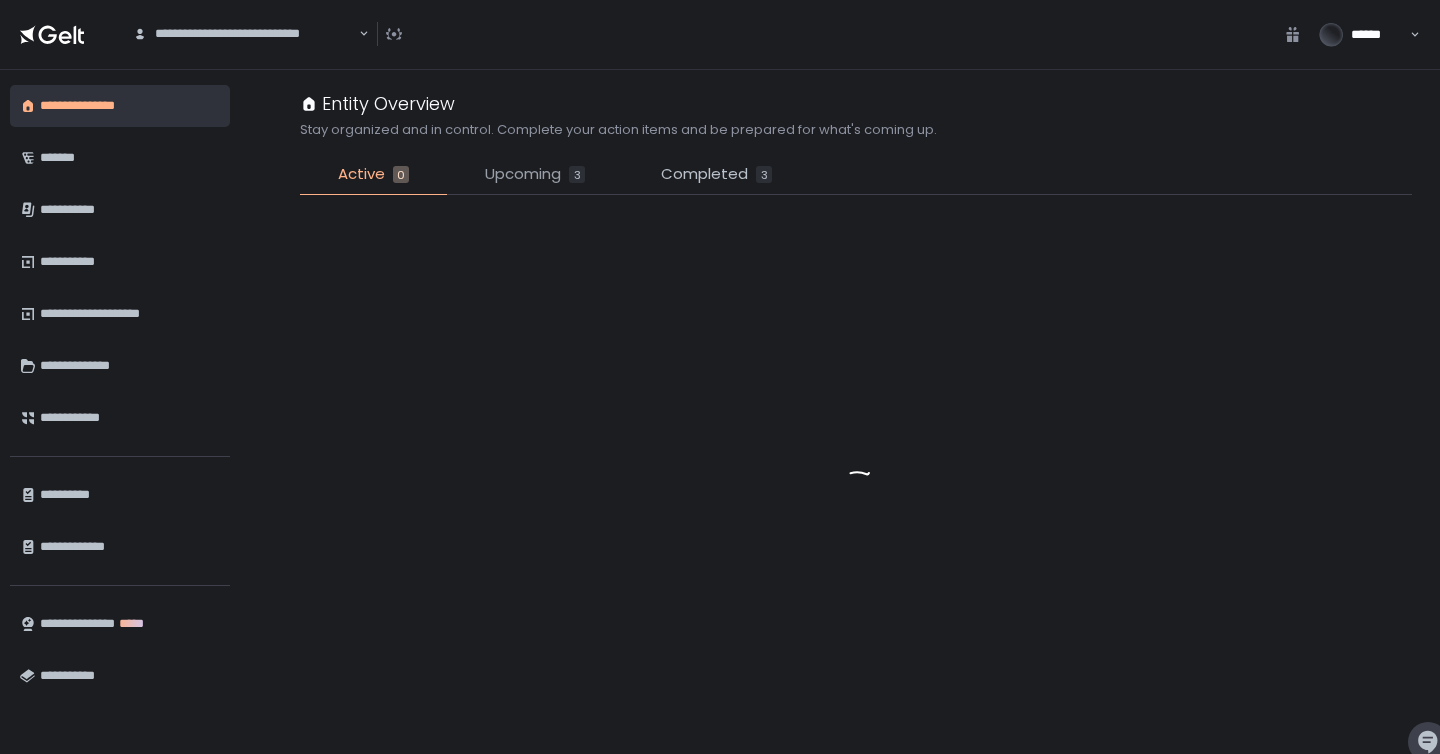 click on "Upcoming" at bounding box center (523, 174) 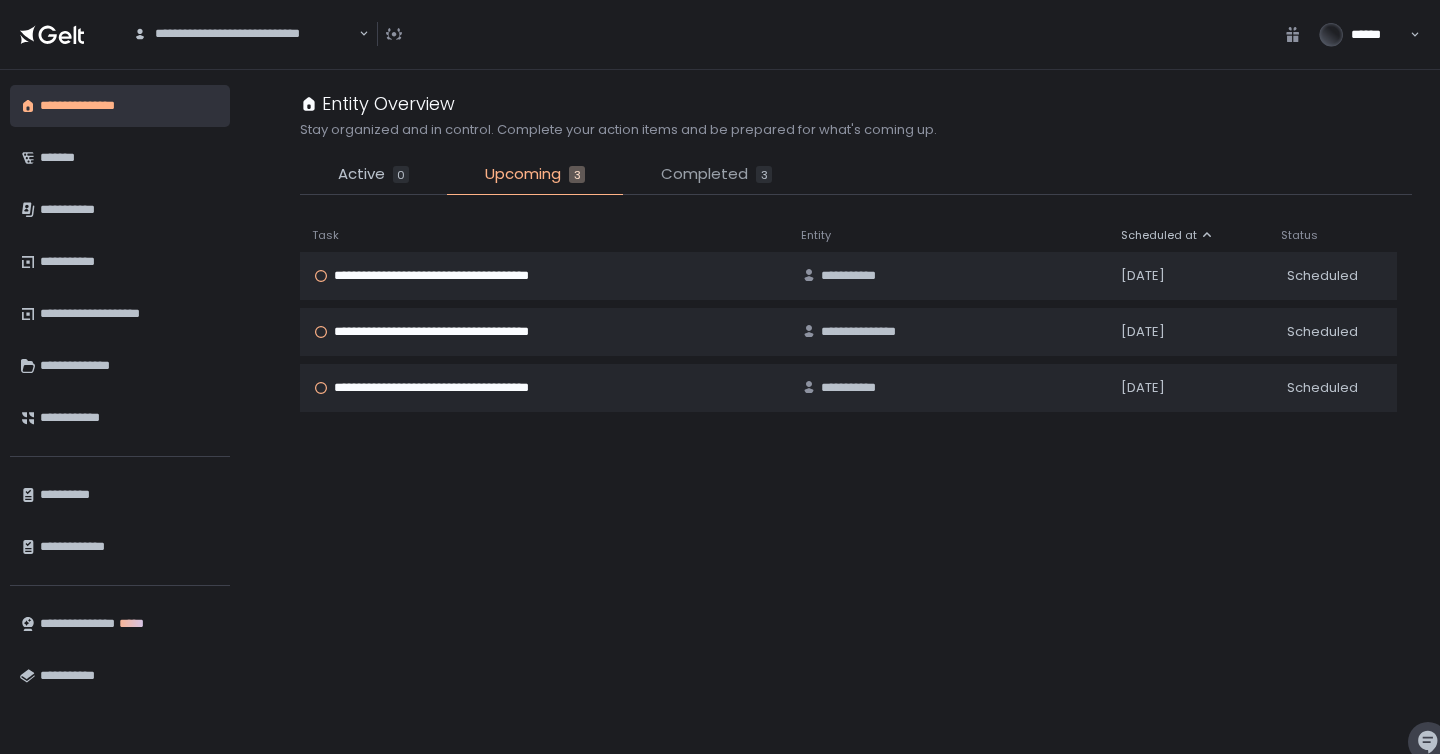 click on "Completed" at bounding box center (704, 174) 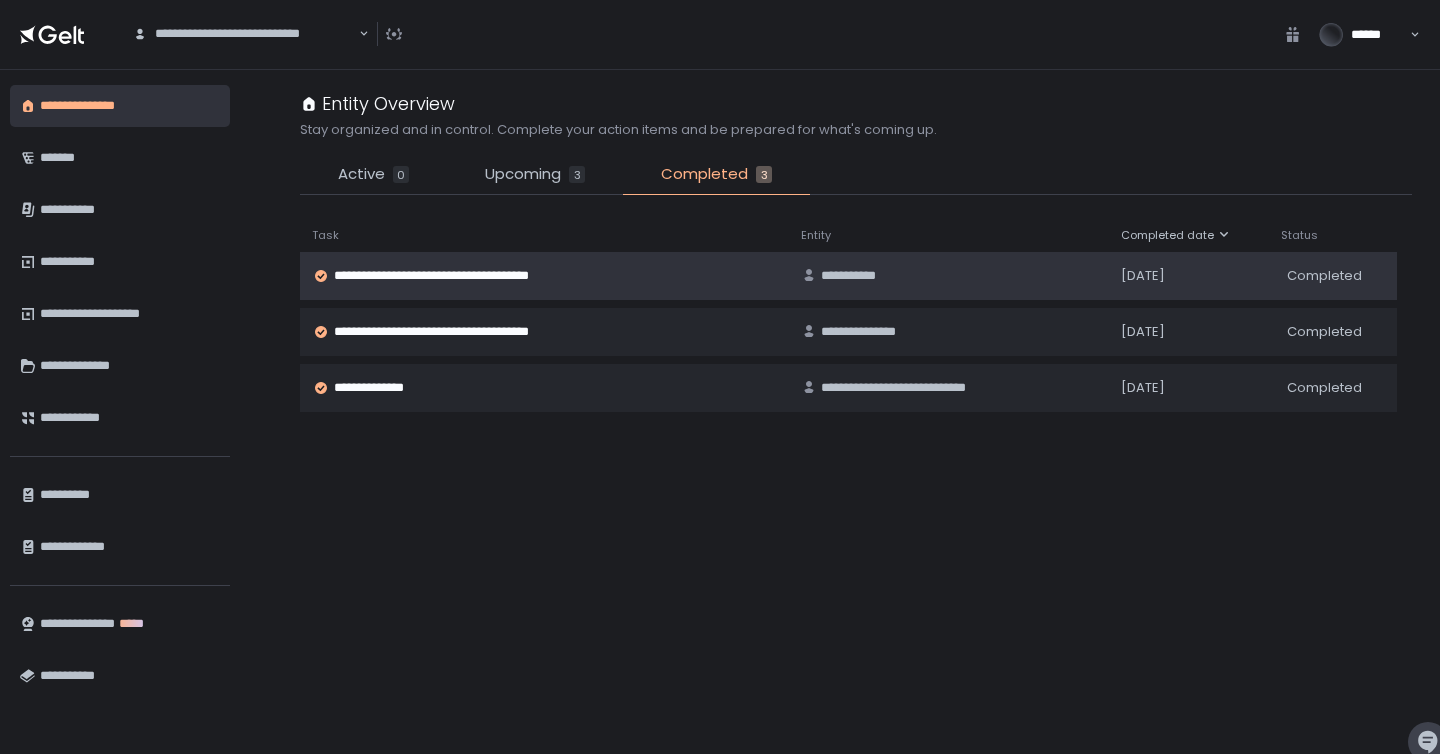 click on "**********" 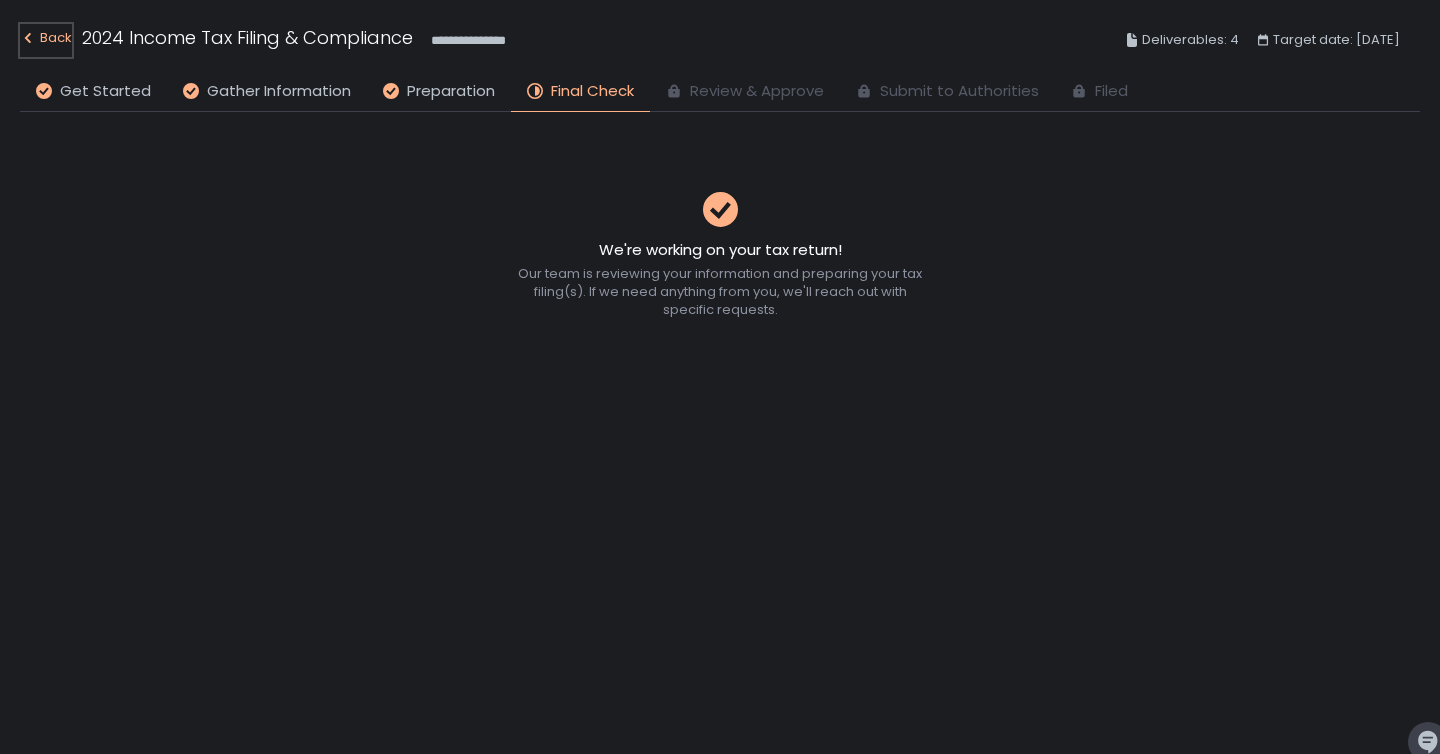 click on "Back" 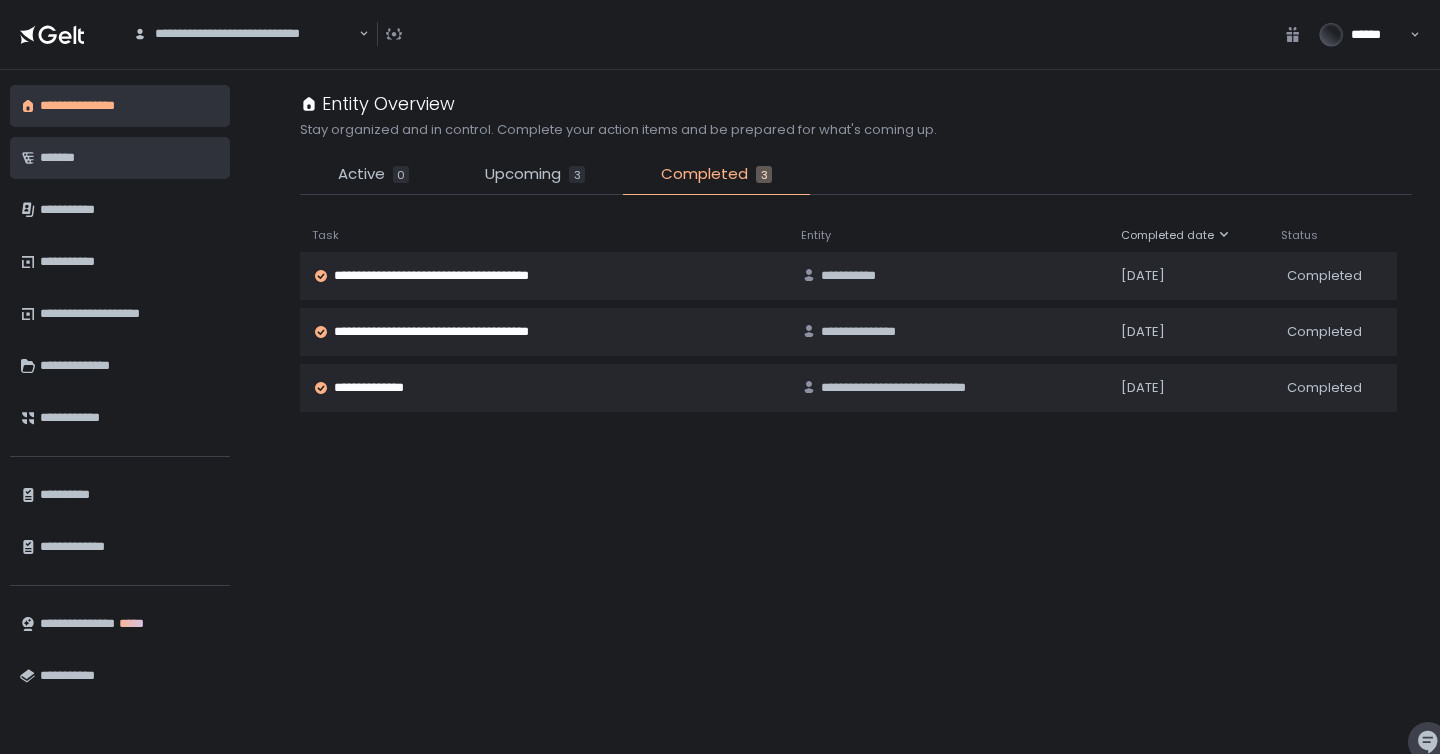 click on "*******" at bounding box center [130, 158] 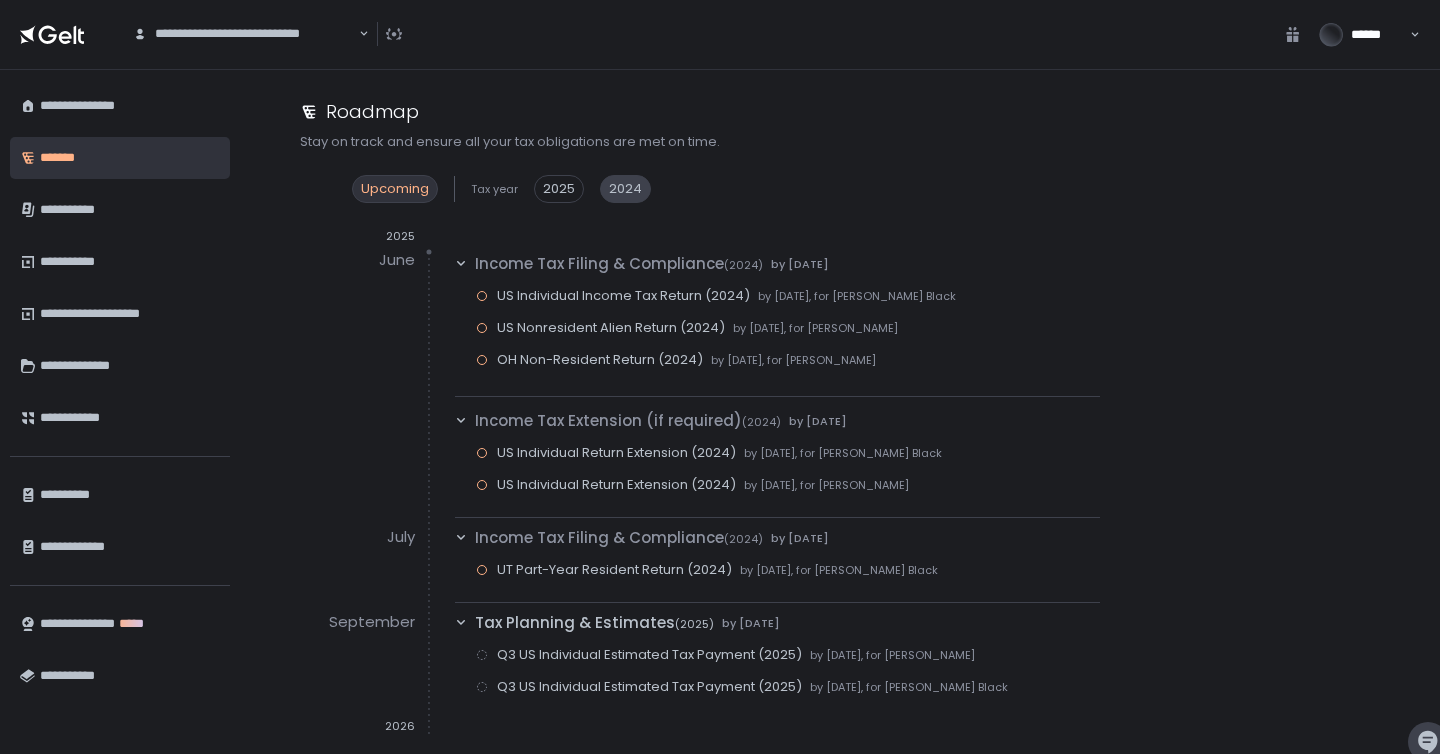 click on "2024" at bounding box center (625, 189) 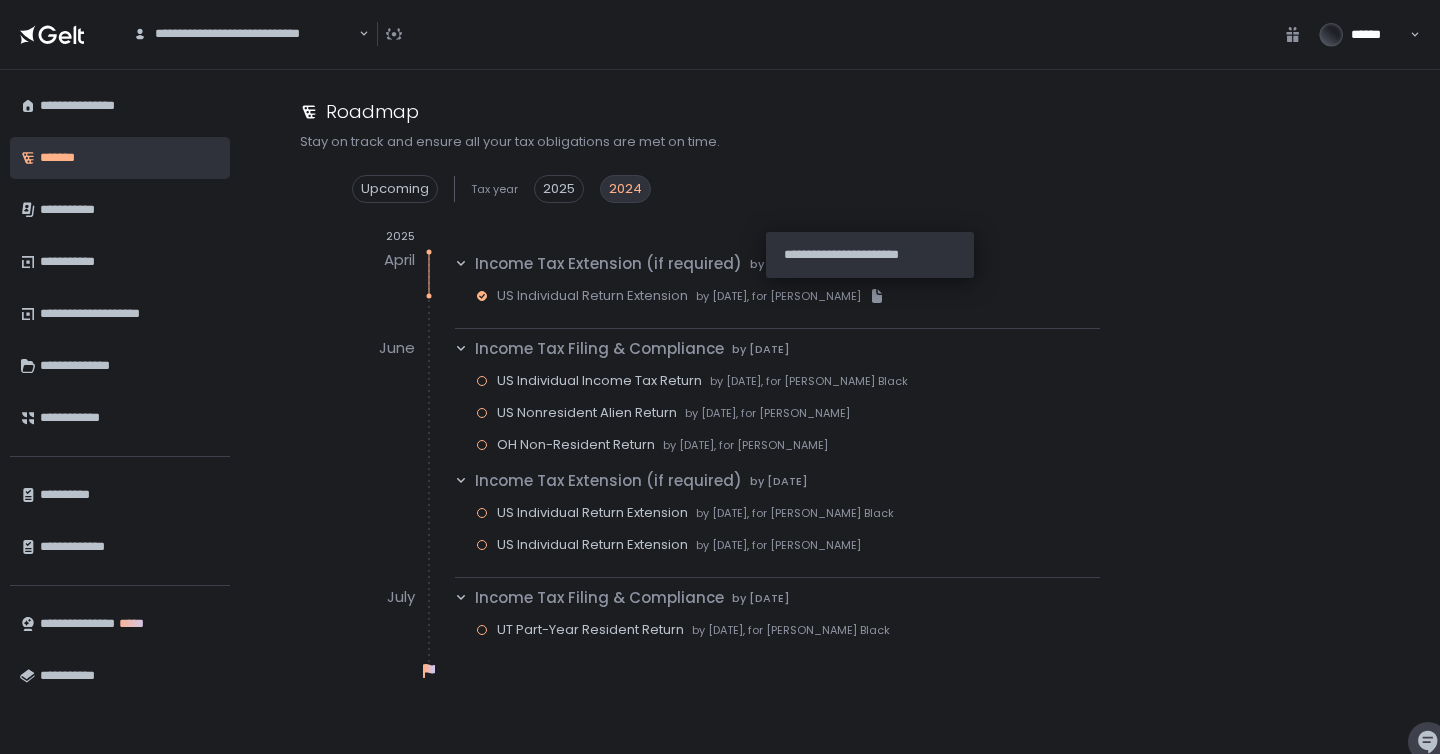 click 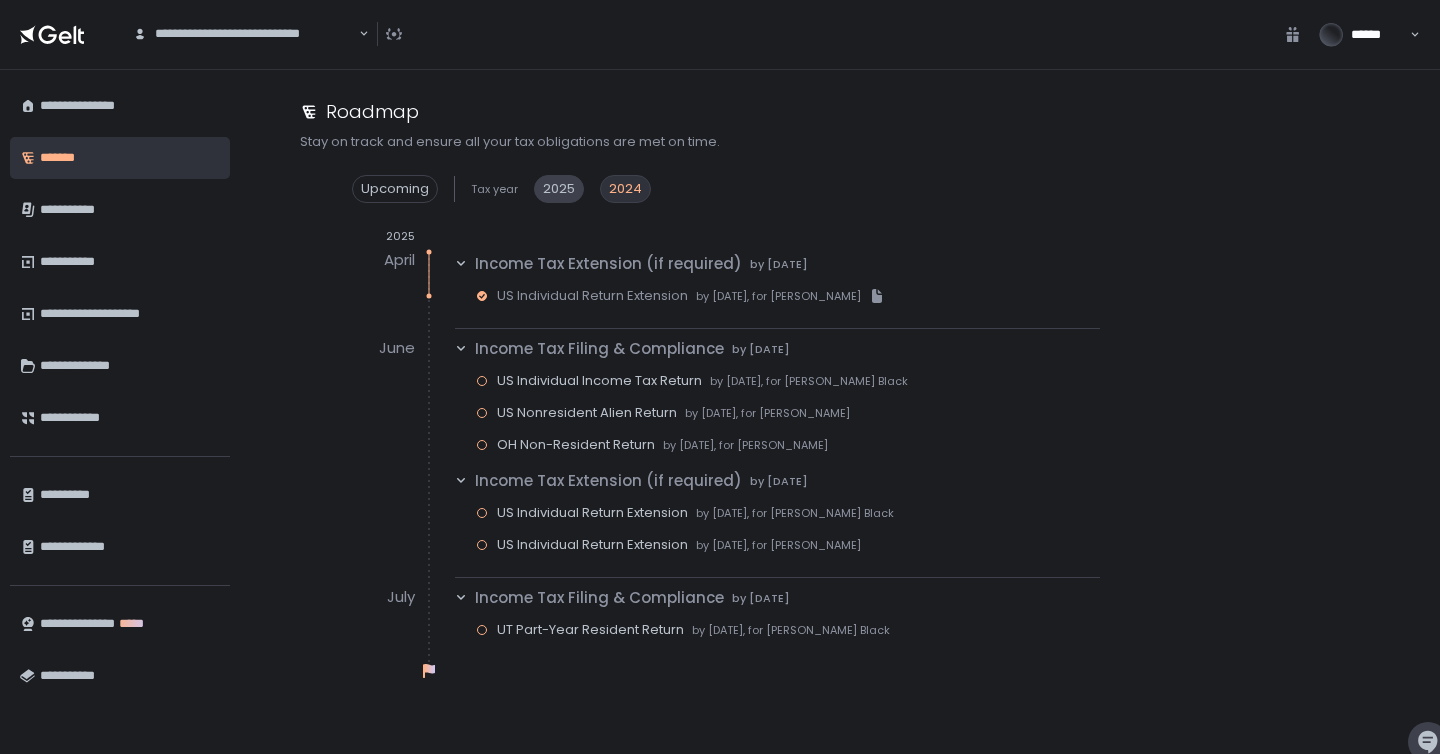 click on "2025" at bounding box center (559, 189) 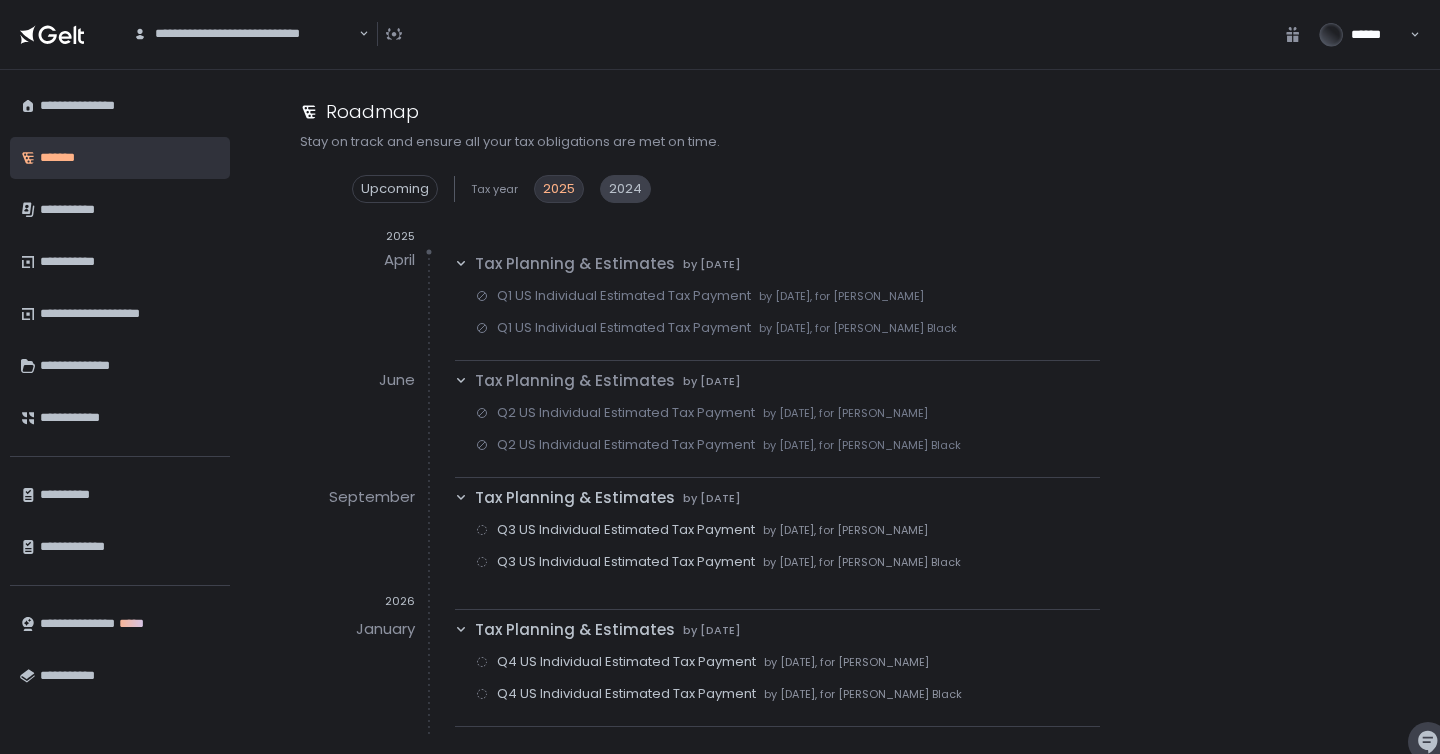 click on "2024" at bounding box center [625, 189] 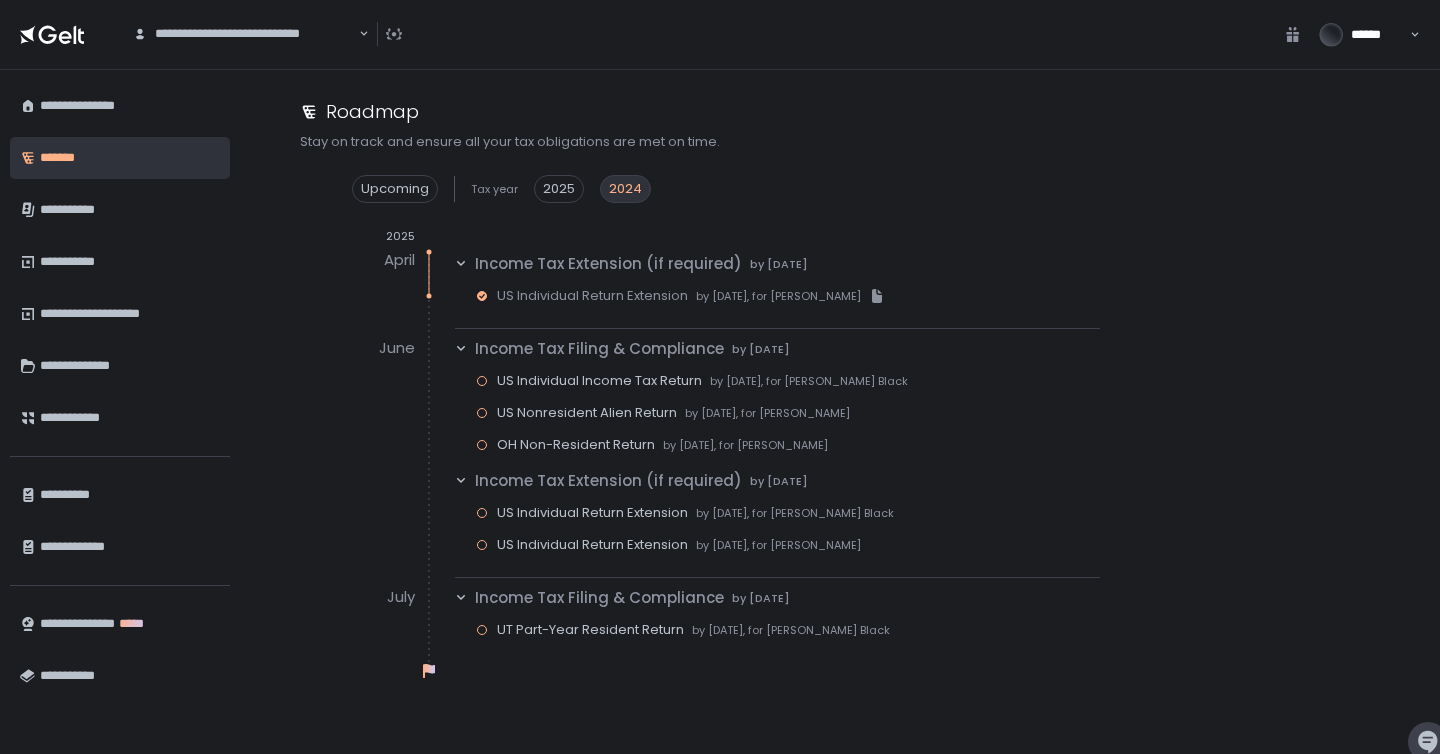 click on "Income Tax Filing & Compliance   by  [DATE]" 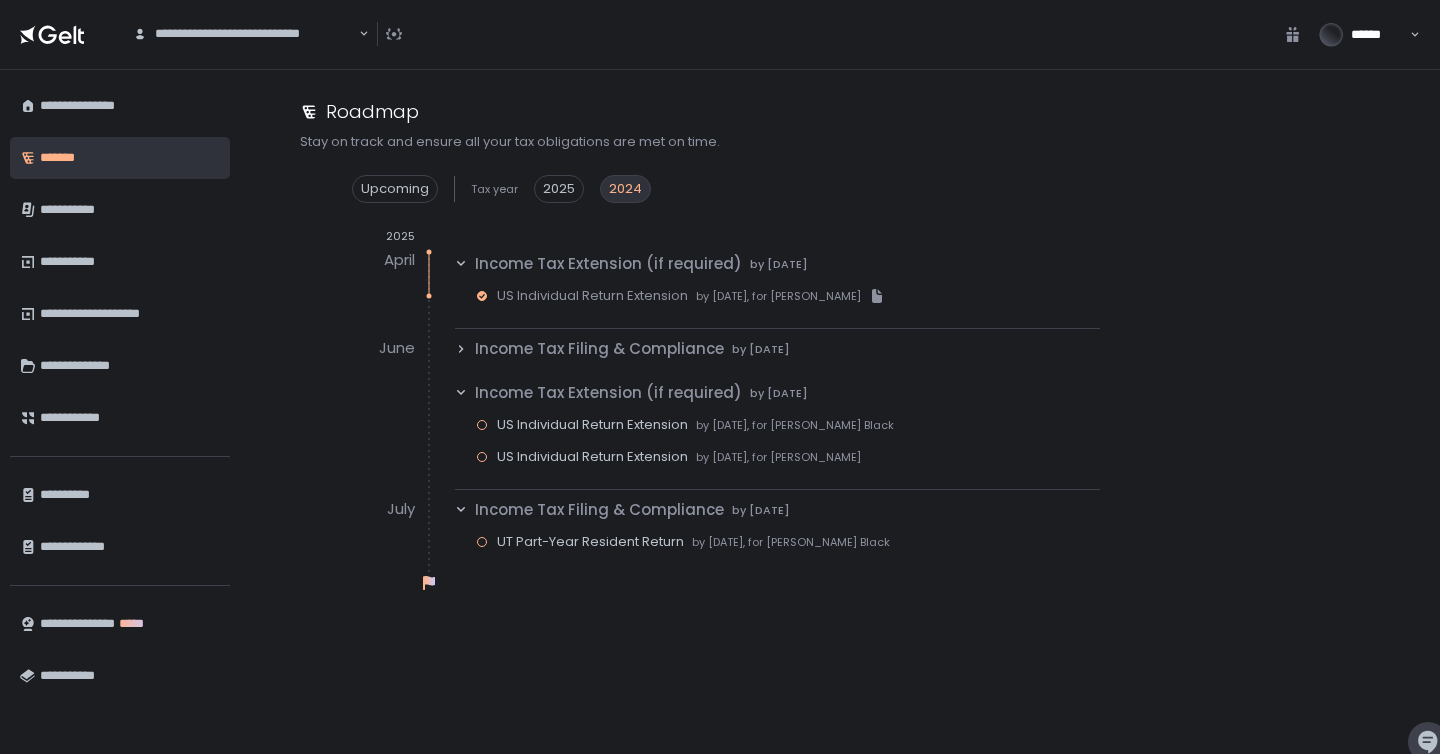 click on "Income Tax Filing & Compliance   by  [DATE]" 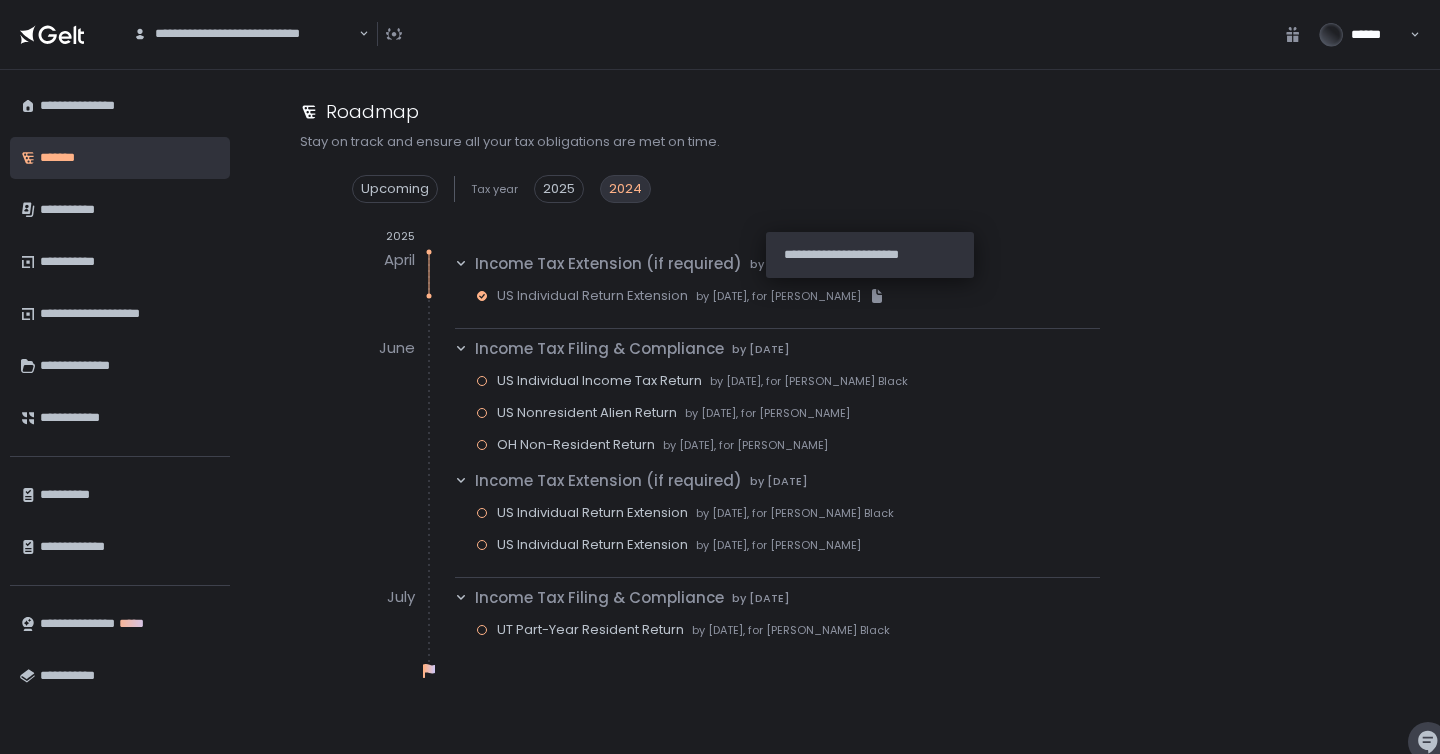 click 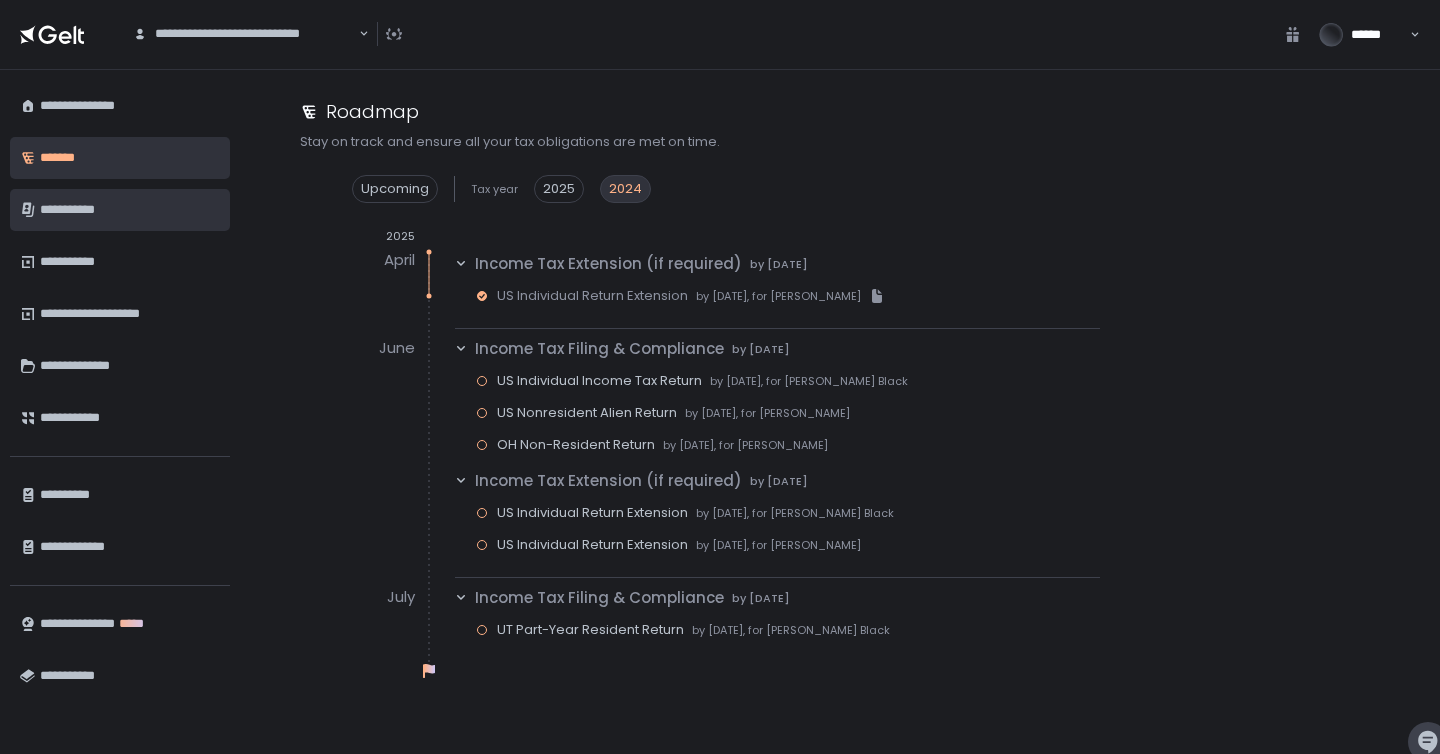click on "**********" at bounding box center [130, 210] 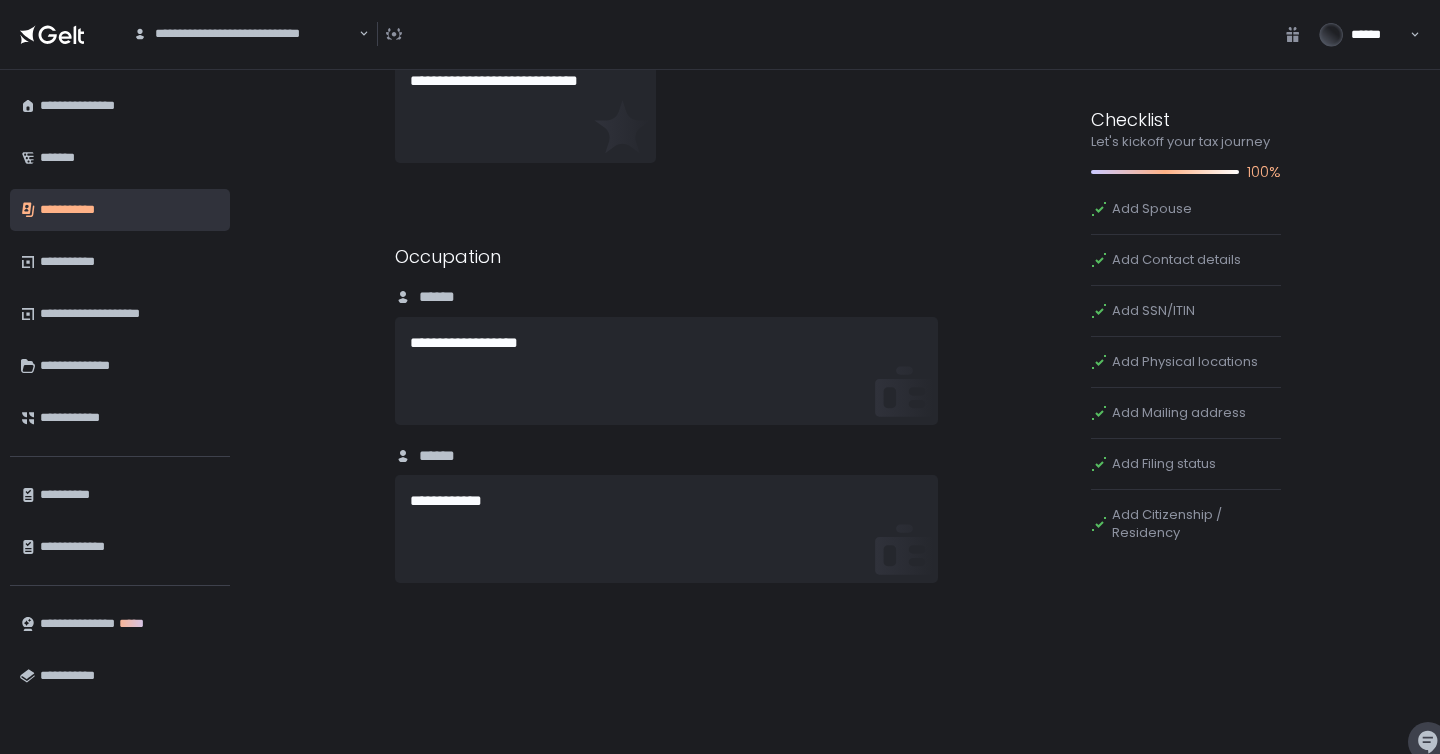 scroll, scrollTop: 3263, scrollLeft: 0, axis: vertical 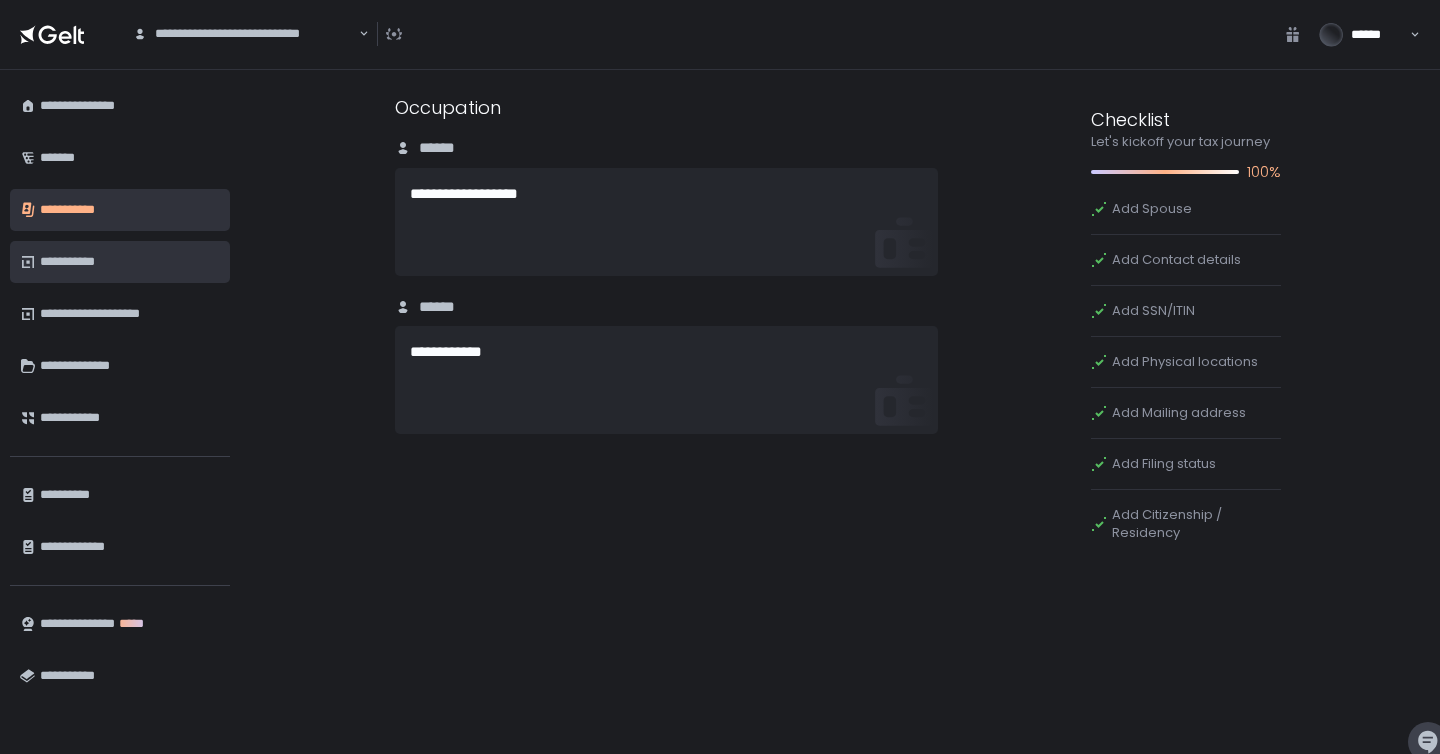 click on "**********" at bounding box center (130, 262) 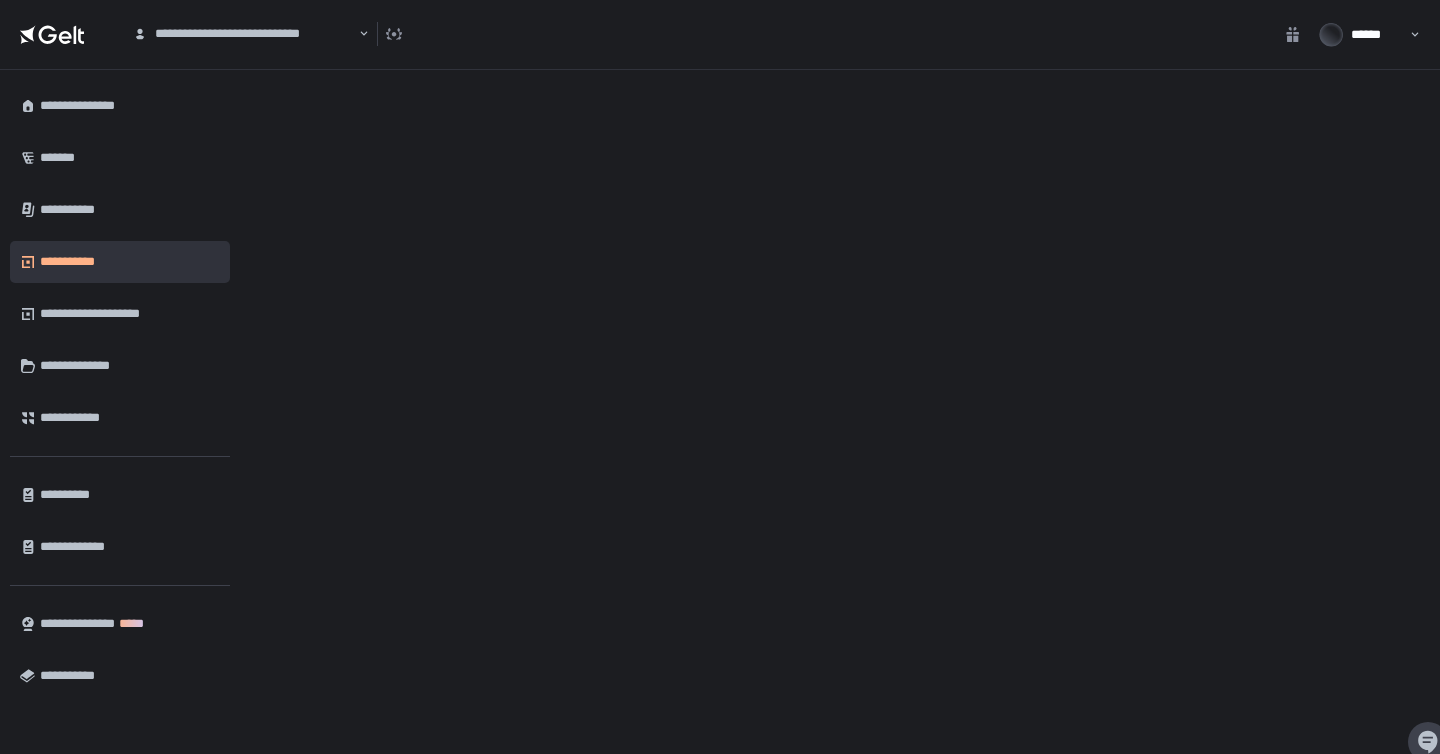 scroll, scrollTop: 0, scrollLeft: 0, axis: both 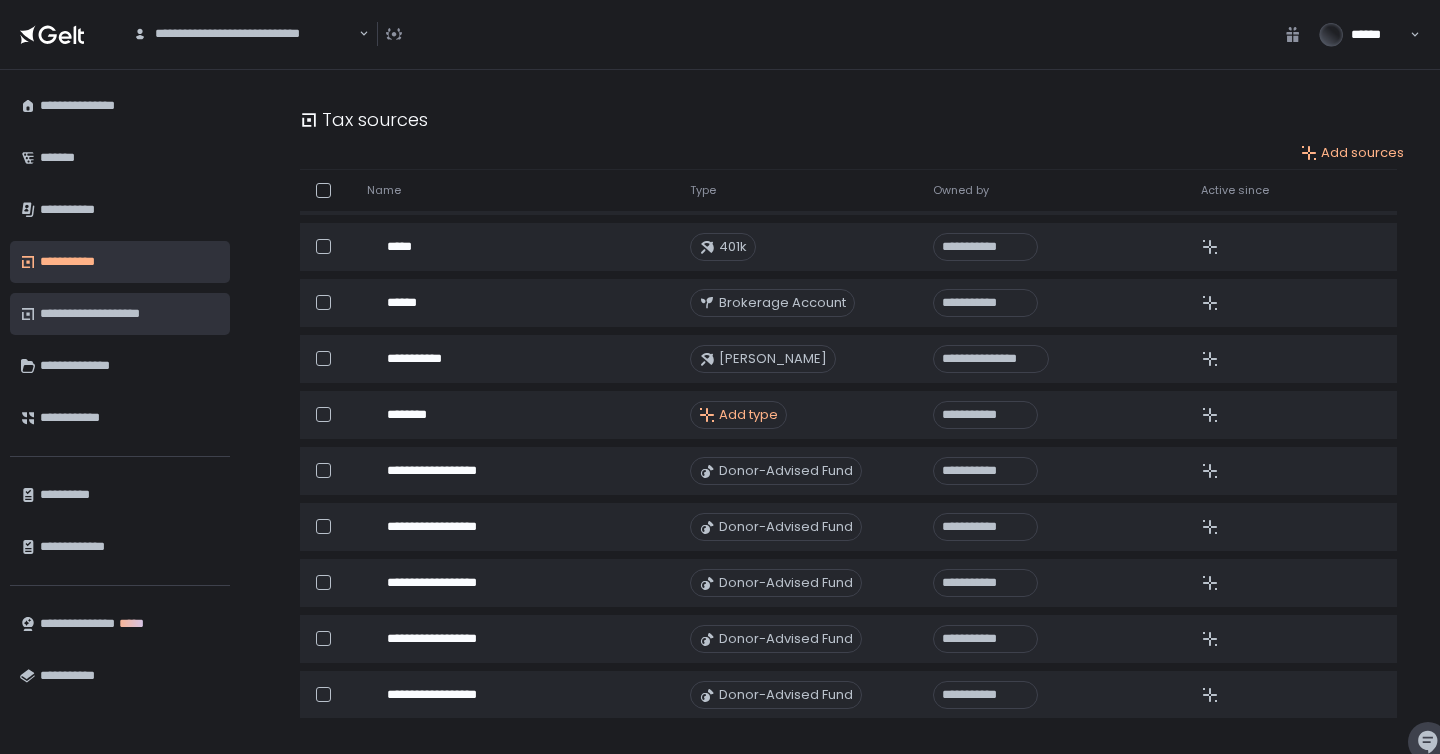 click on "**********" at bounding box center (130, 314) 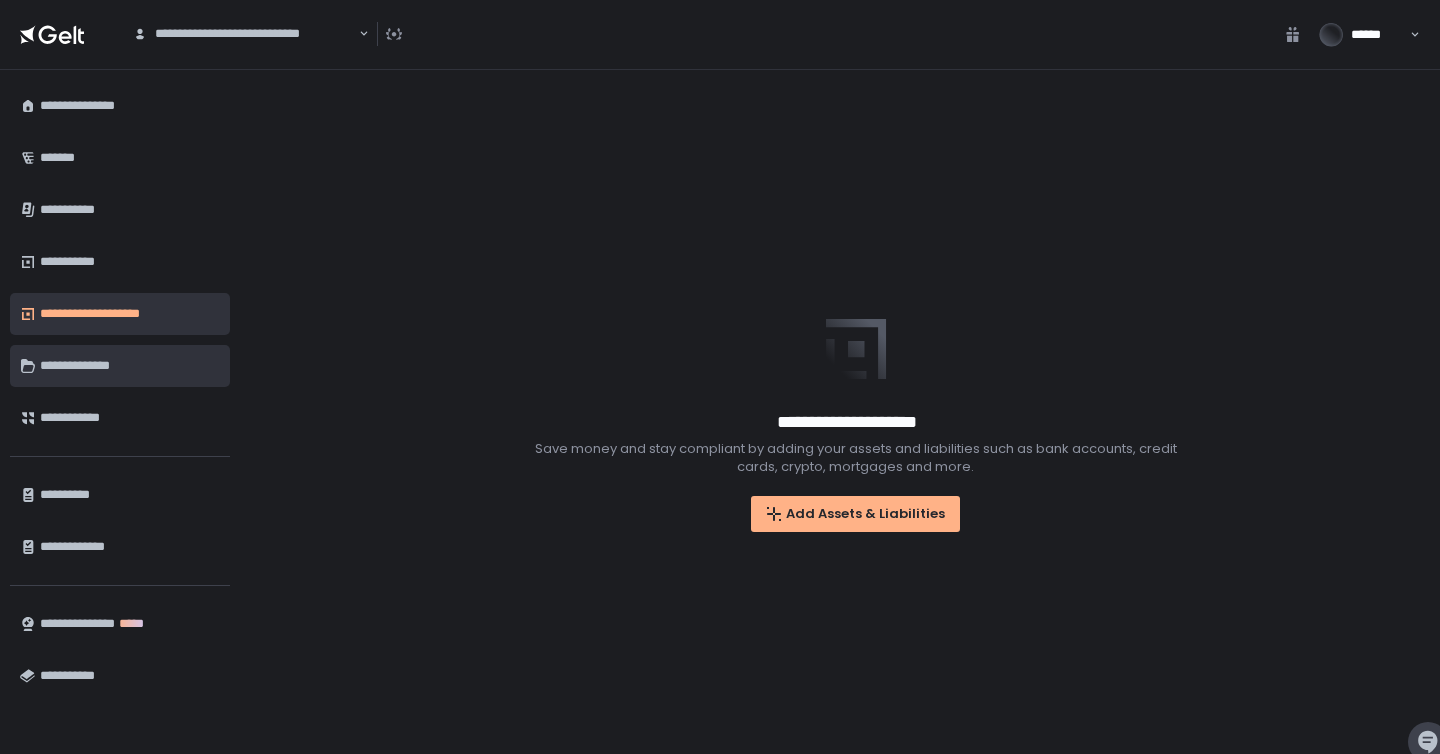 click on "**********" at bounding box center [130, 366] 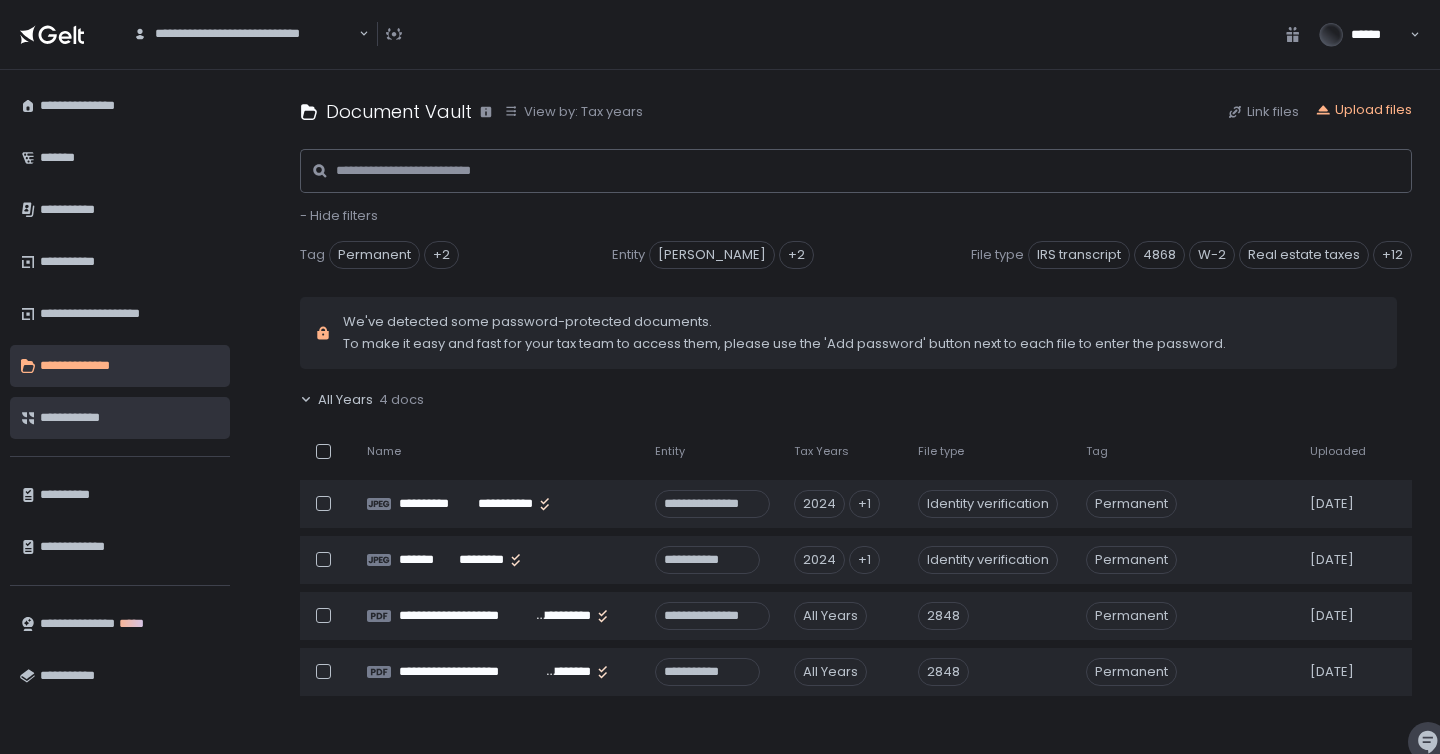 click on "**********" at bounding box center (130, 418) 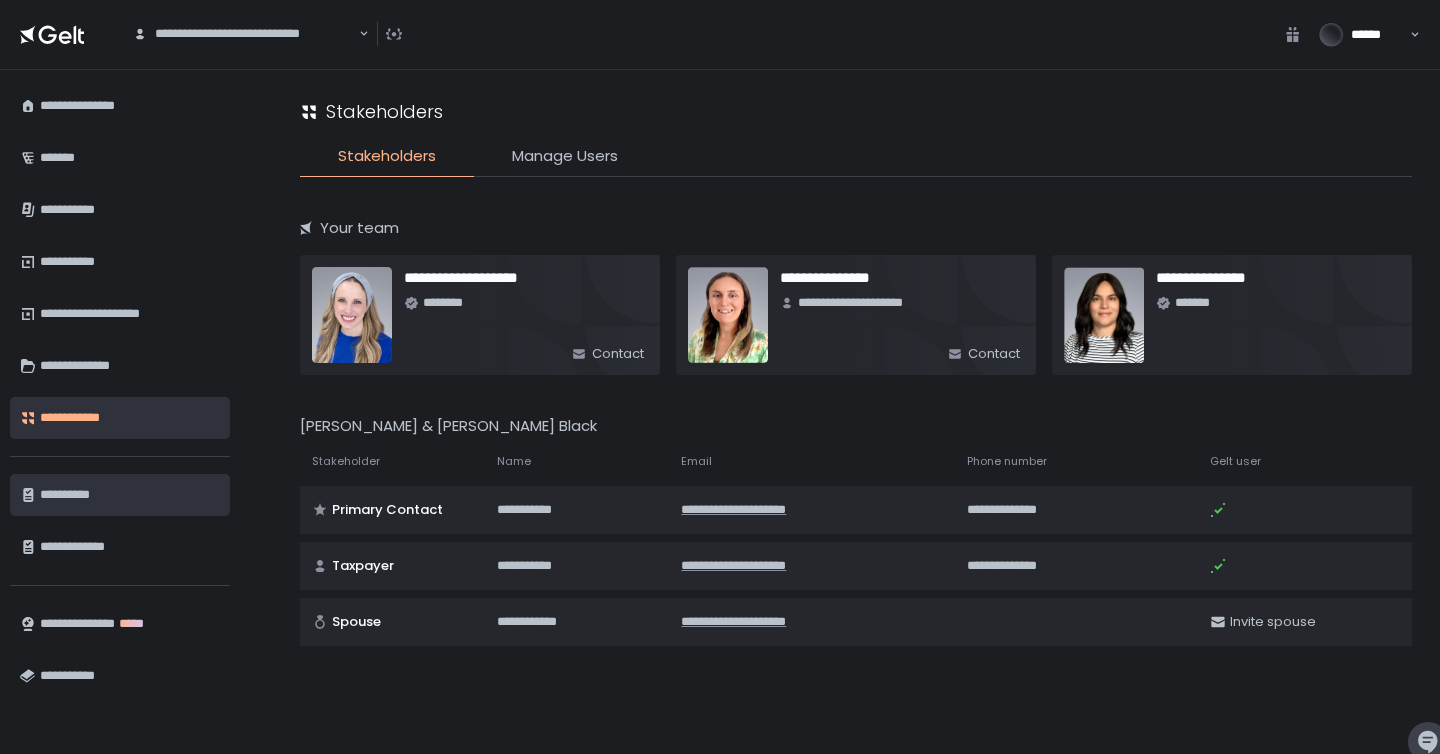 click on "**********" at bounding box center (130, 495) 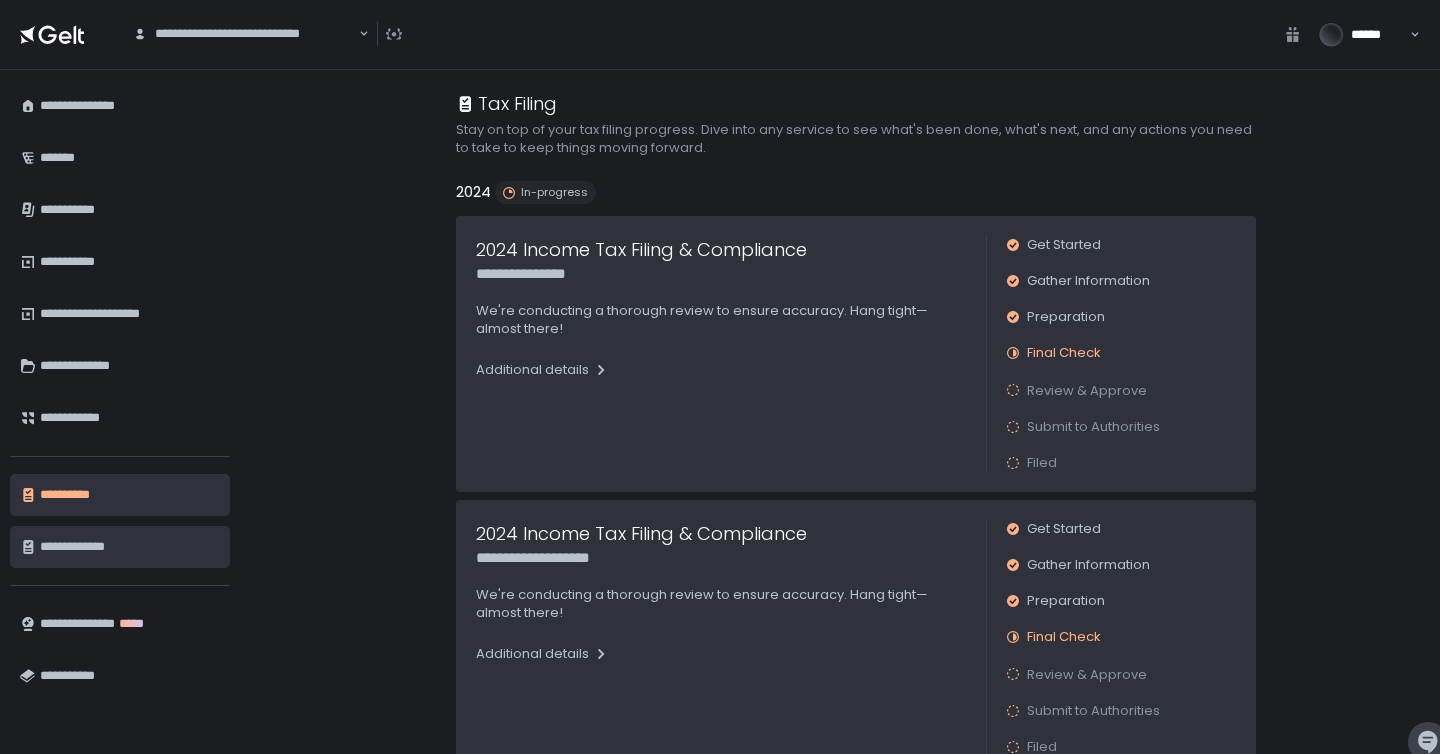 click on "**********" at bounding box center (130, 547) 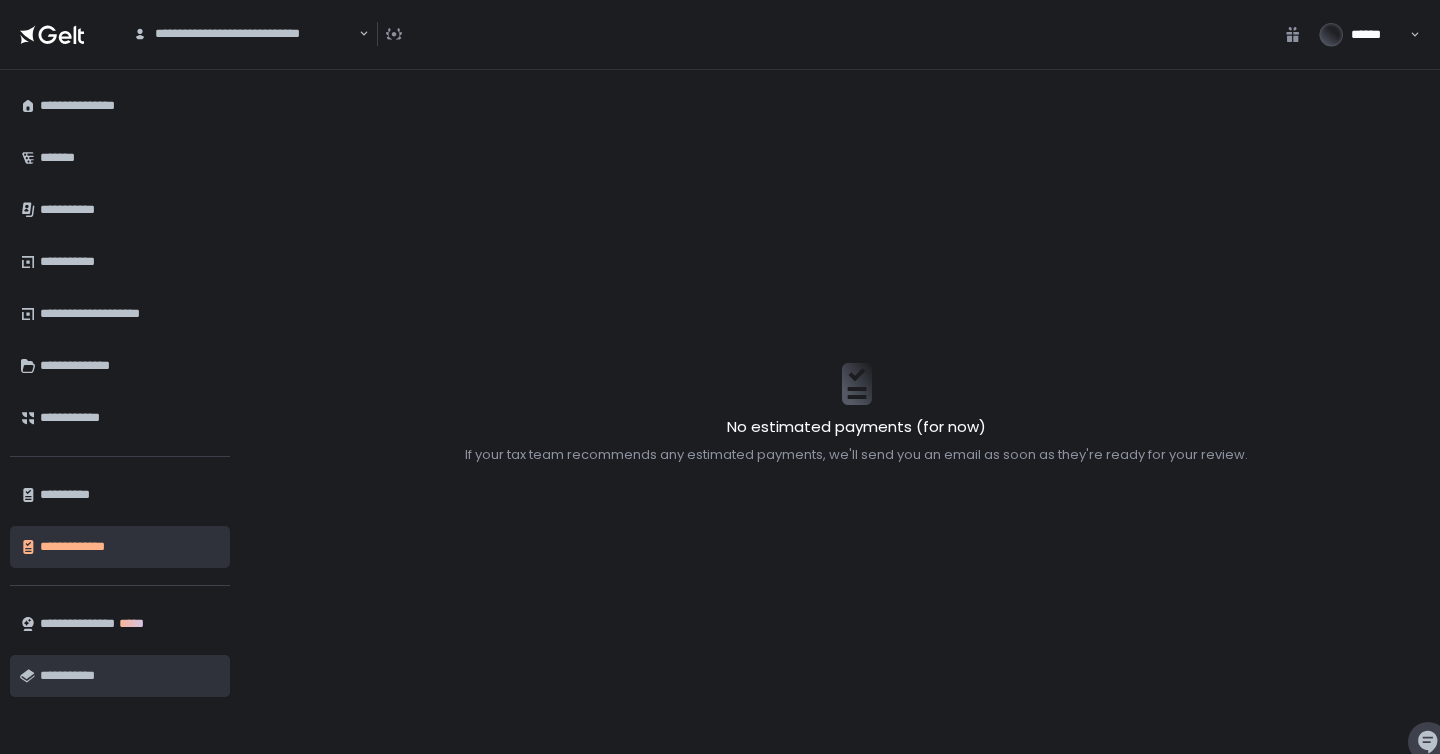 click on "**********" at bounding box center (130, 676) 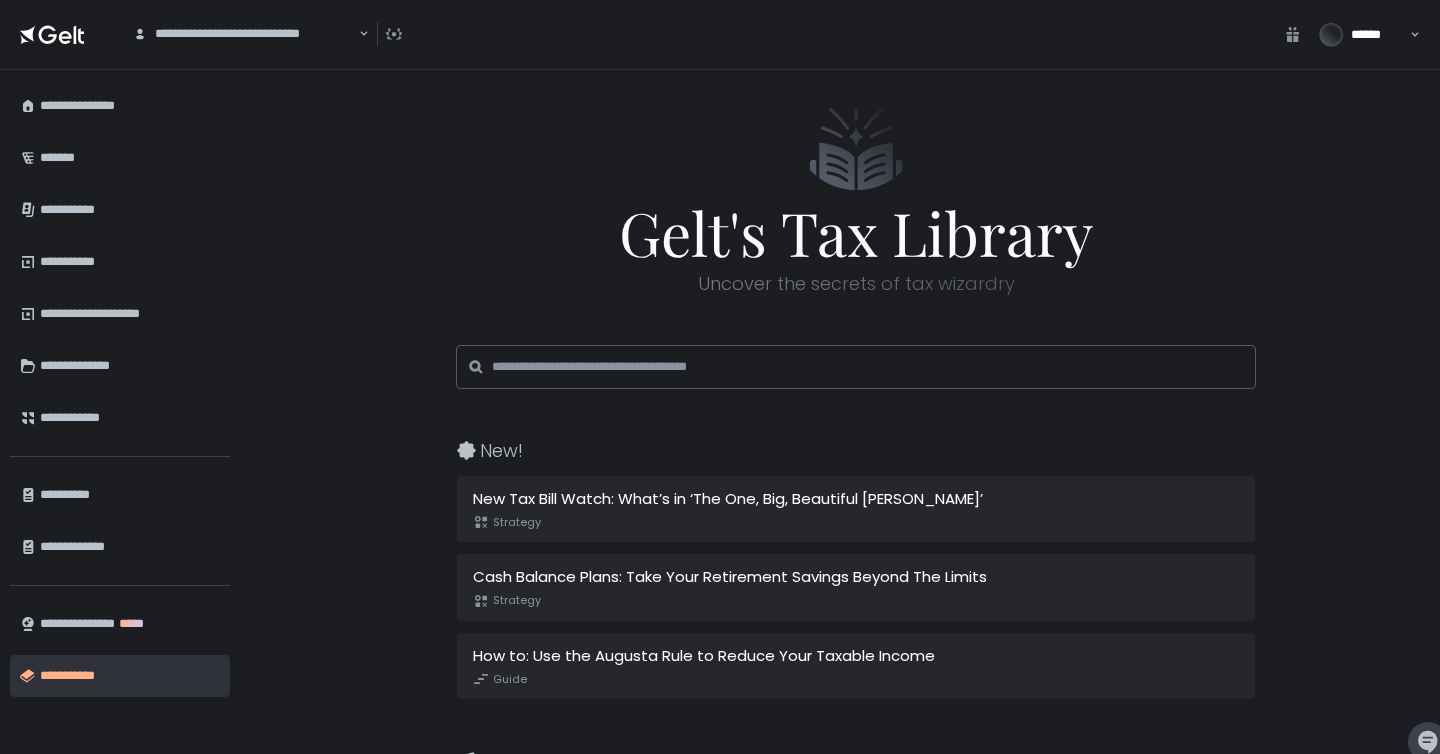 click on "**********" at bounding box center [245, 34] 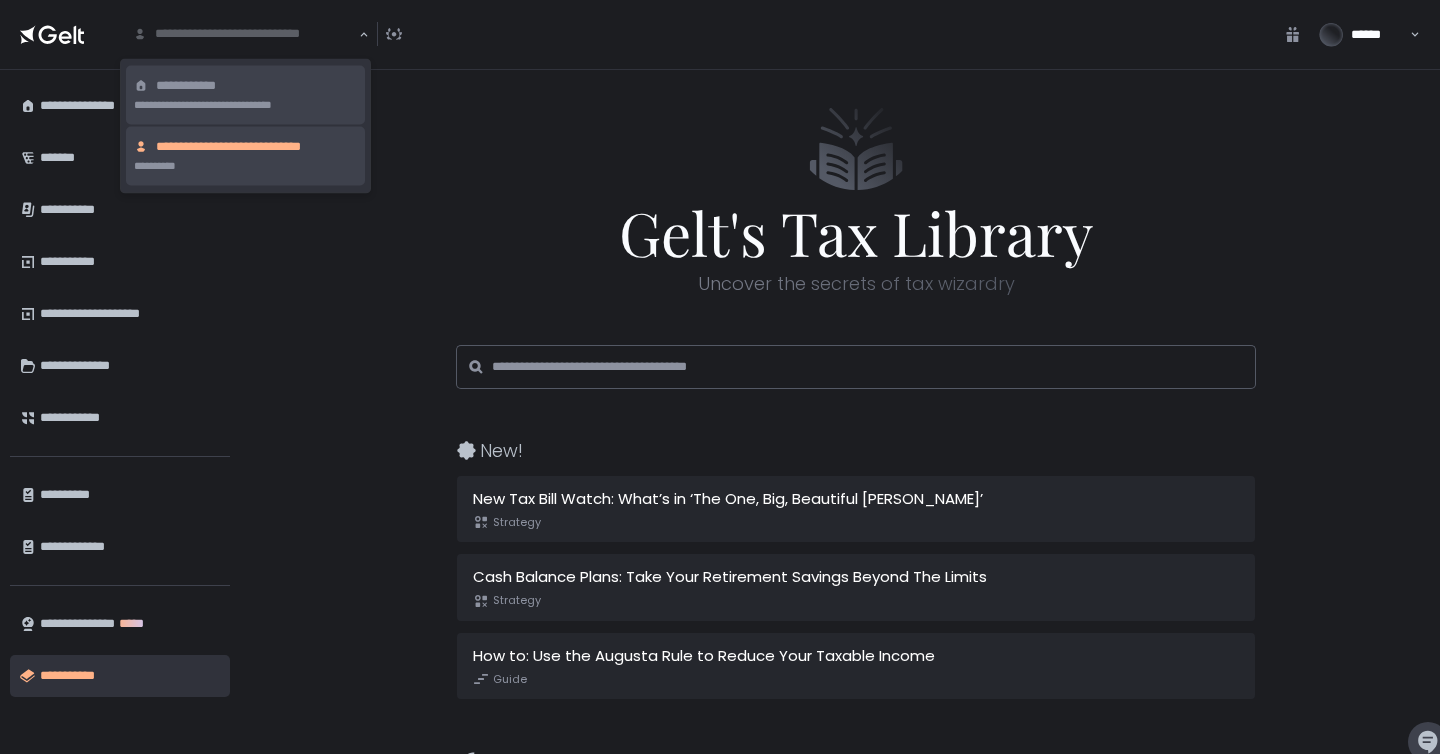 click on "**********" 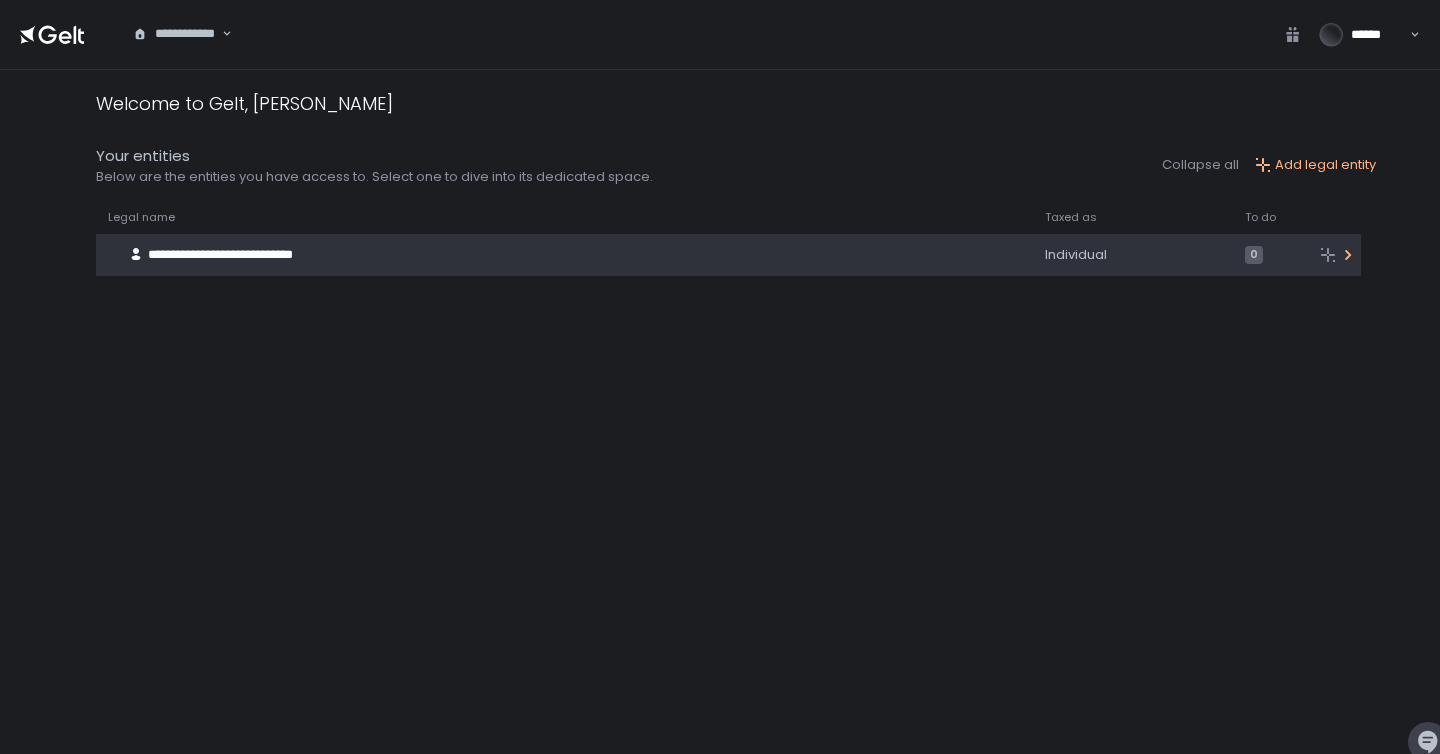 click on "**********" at bounding box center [543, 255] 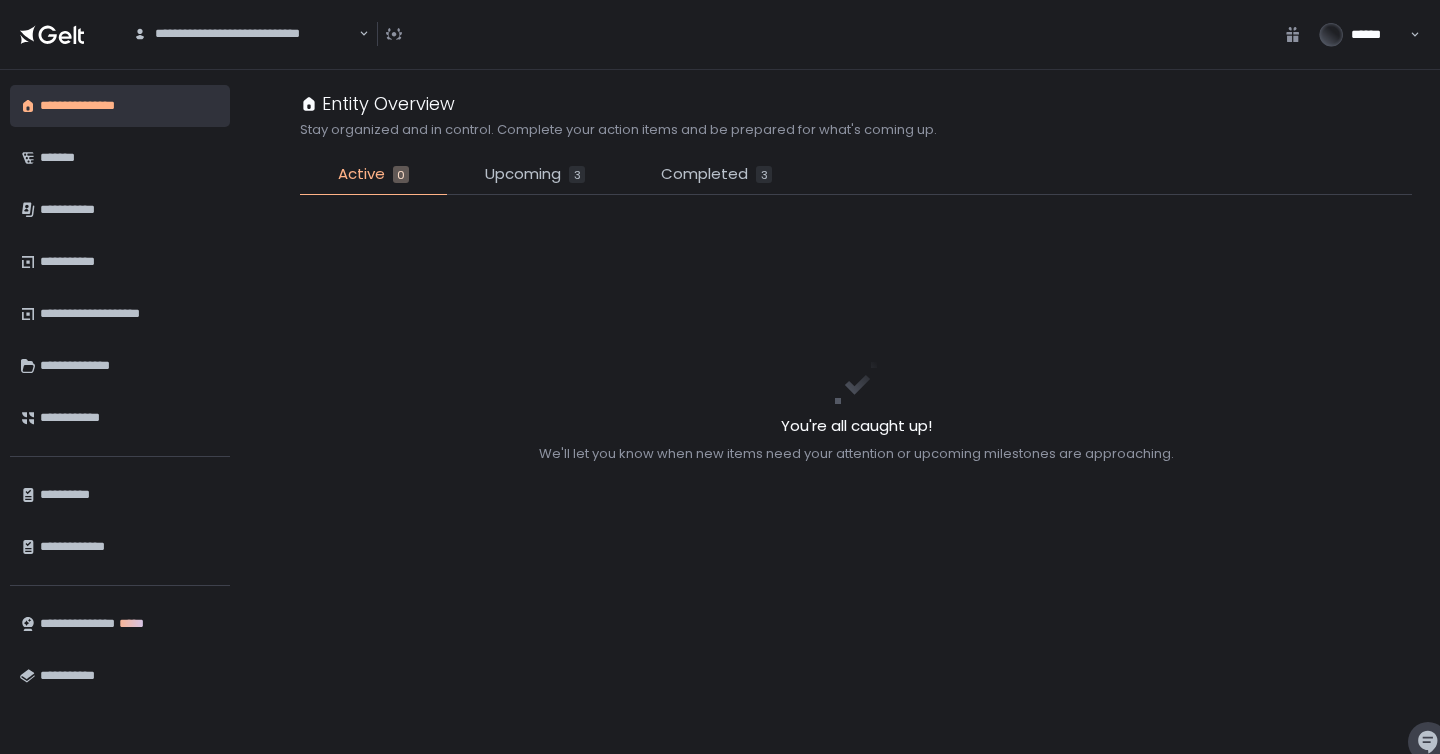 click on "******" at bounding box center (1377, 35) 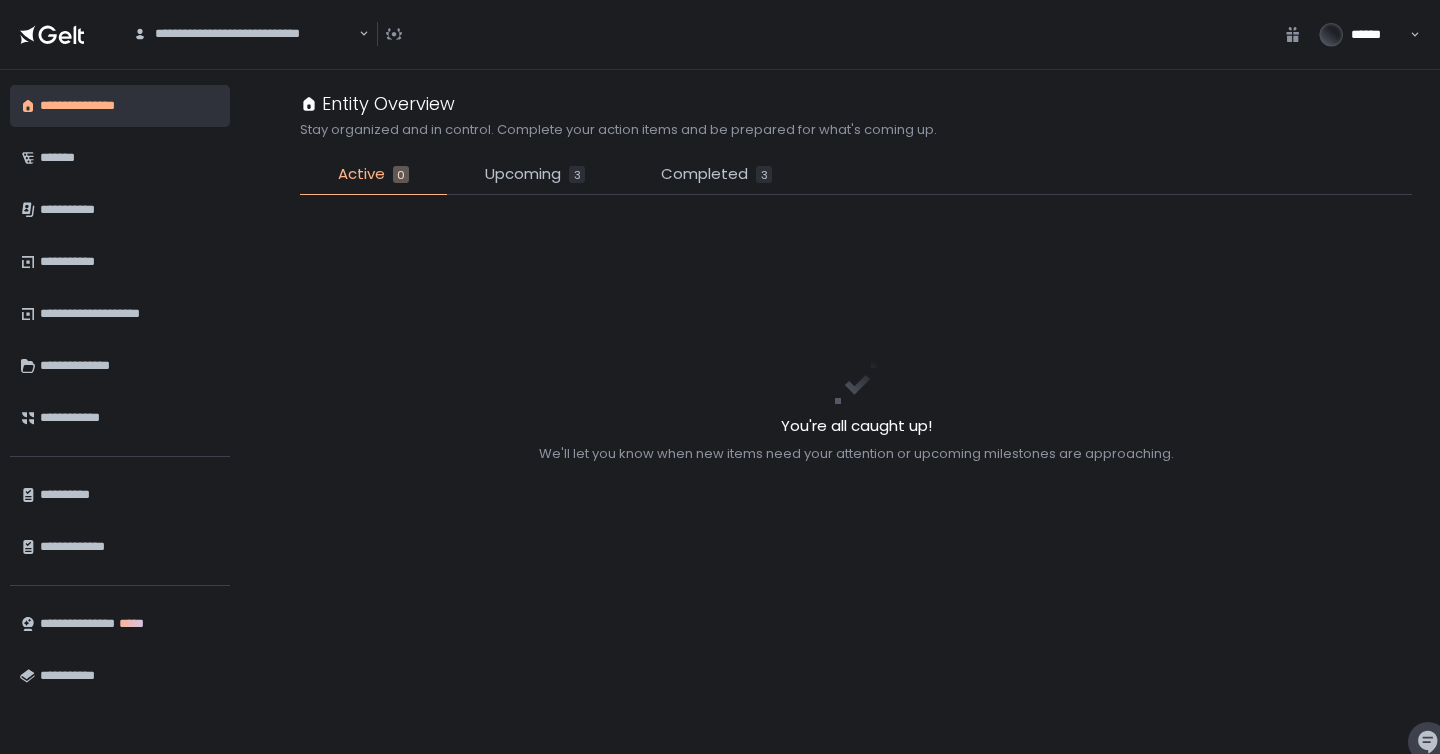 click on "**********" at bounding box center [707, 34] 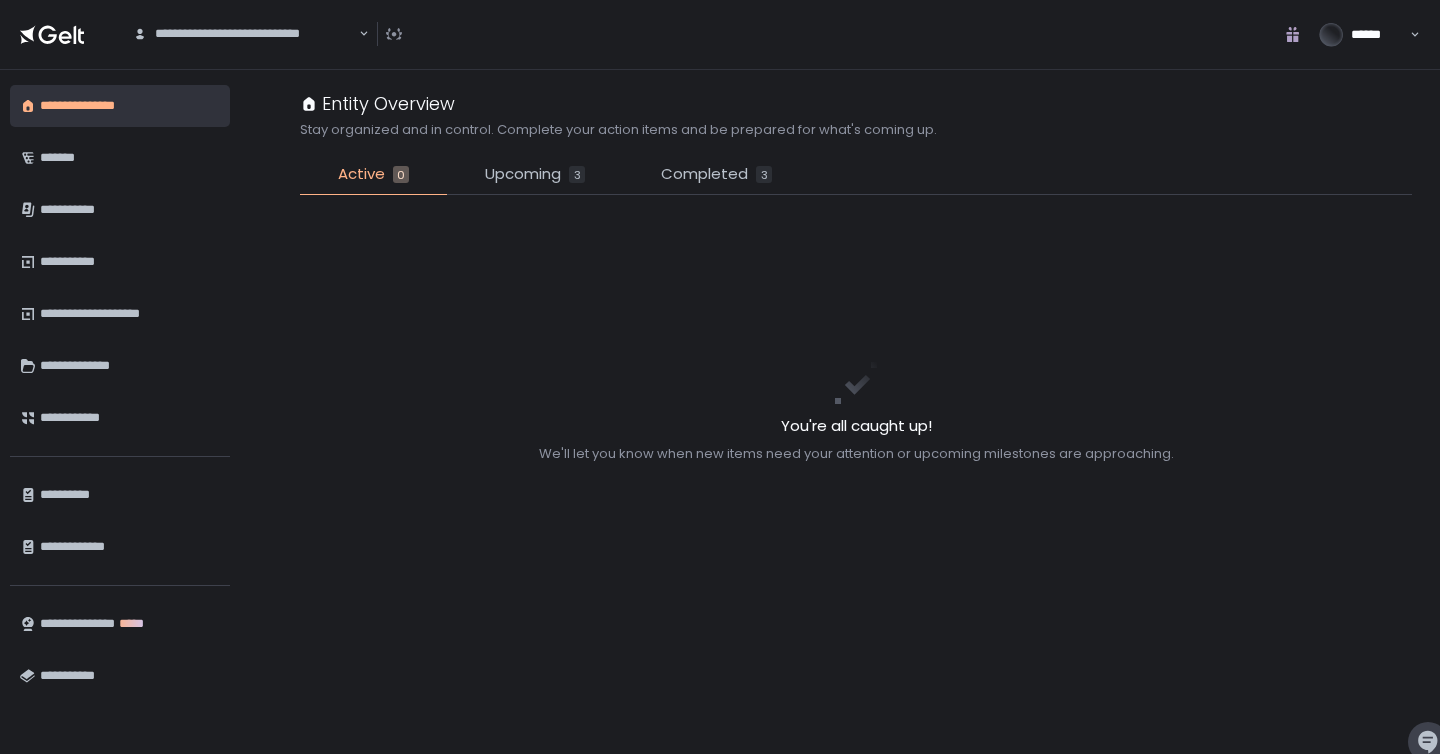 click 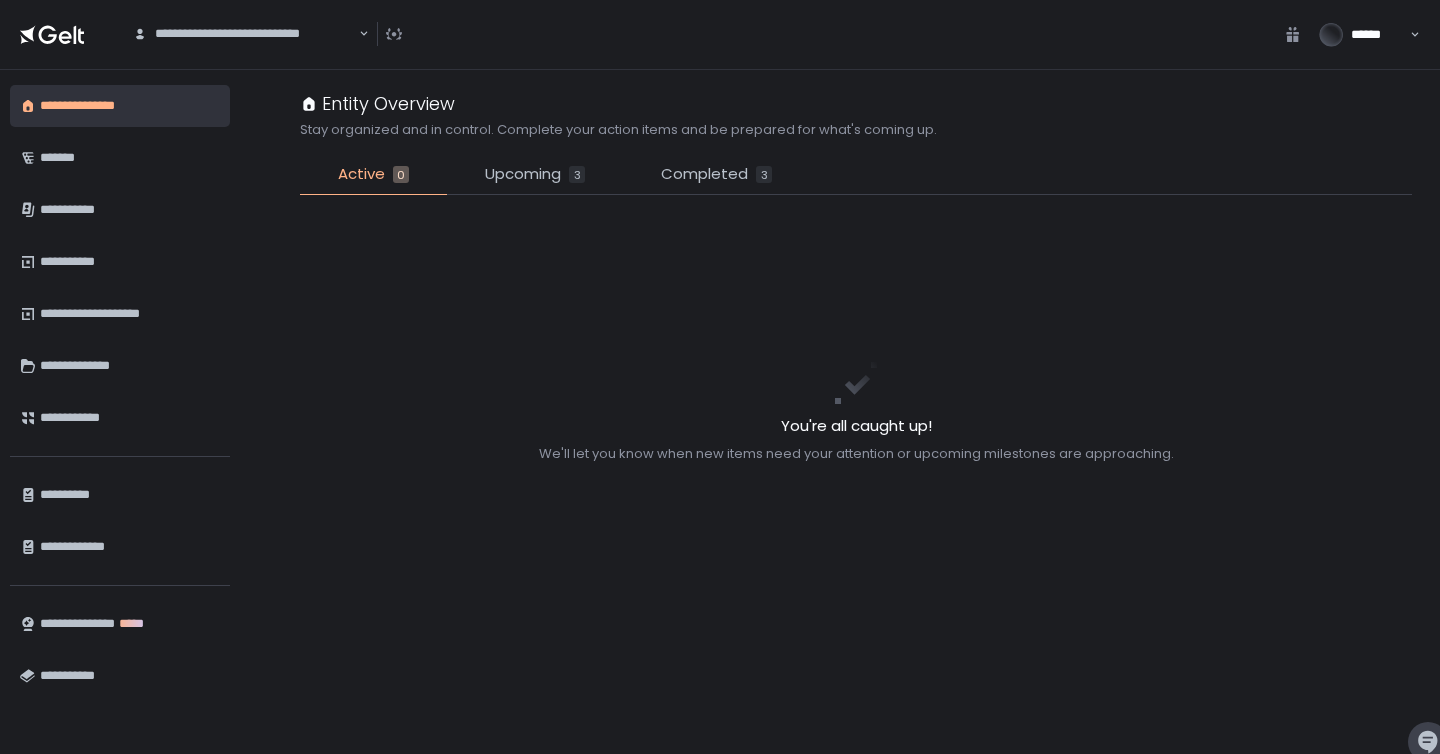 click 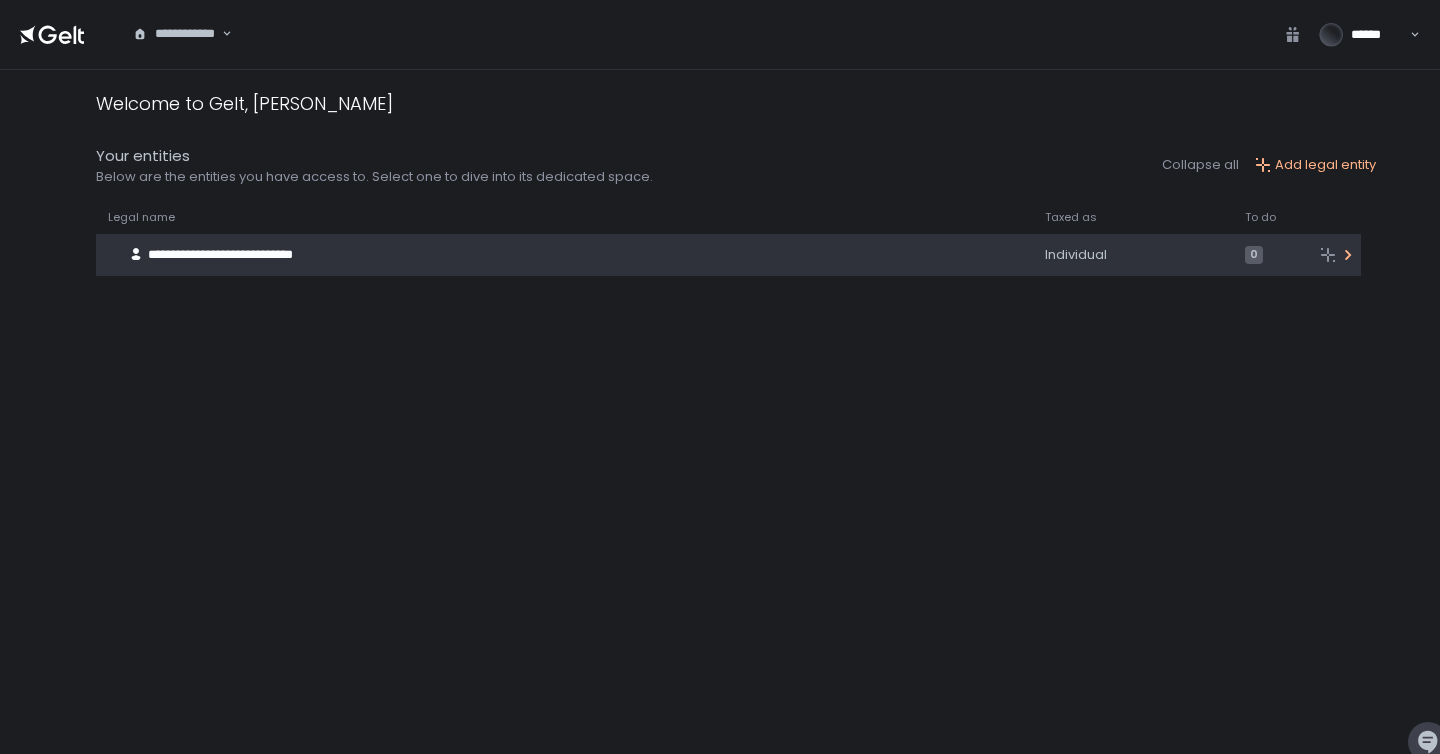 click on "**********" 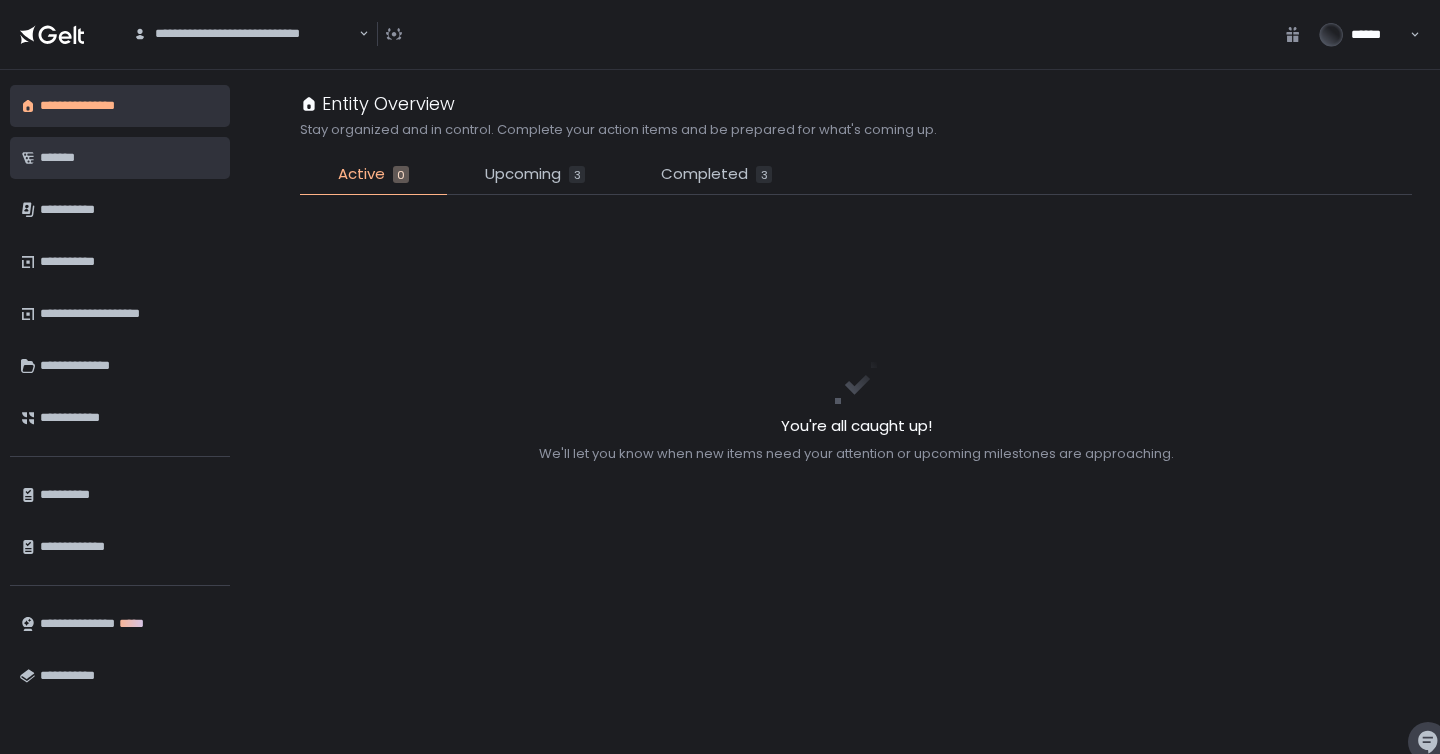 click on "*******" at bounding box center (130, 158) 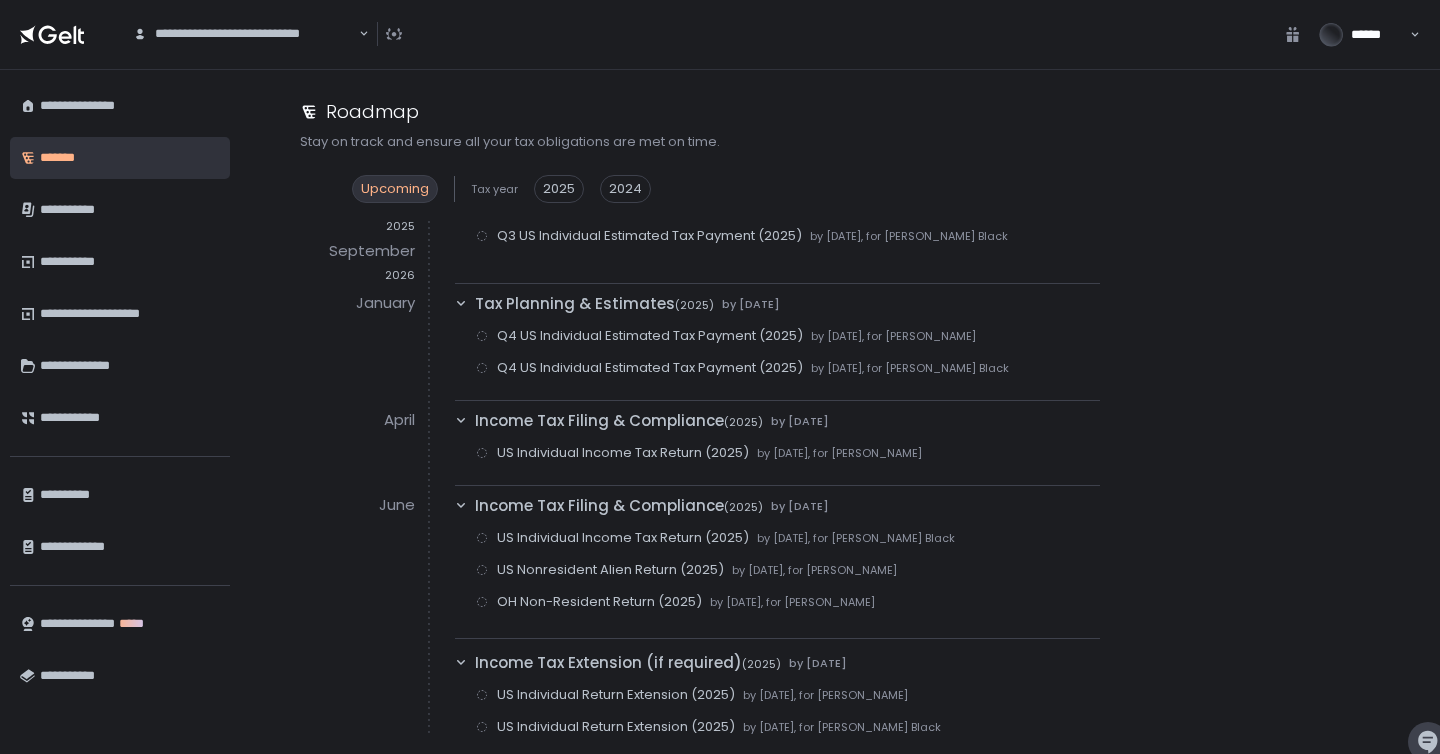 scroll, scrollTop: 449, scrollLeft: 0, axis: vertical 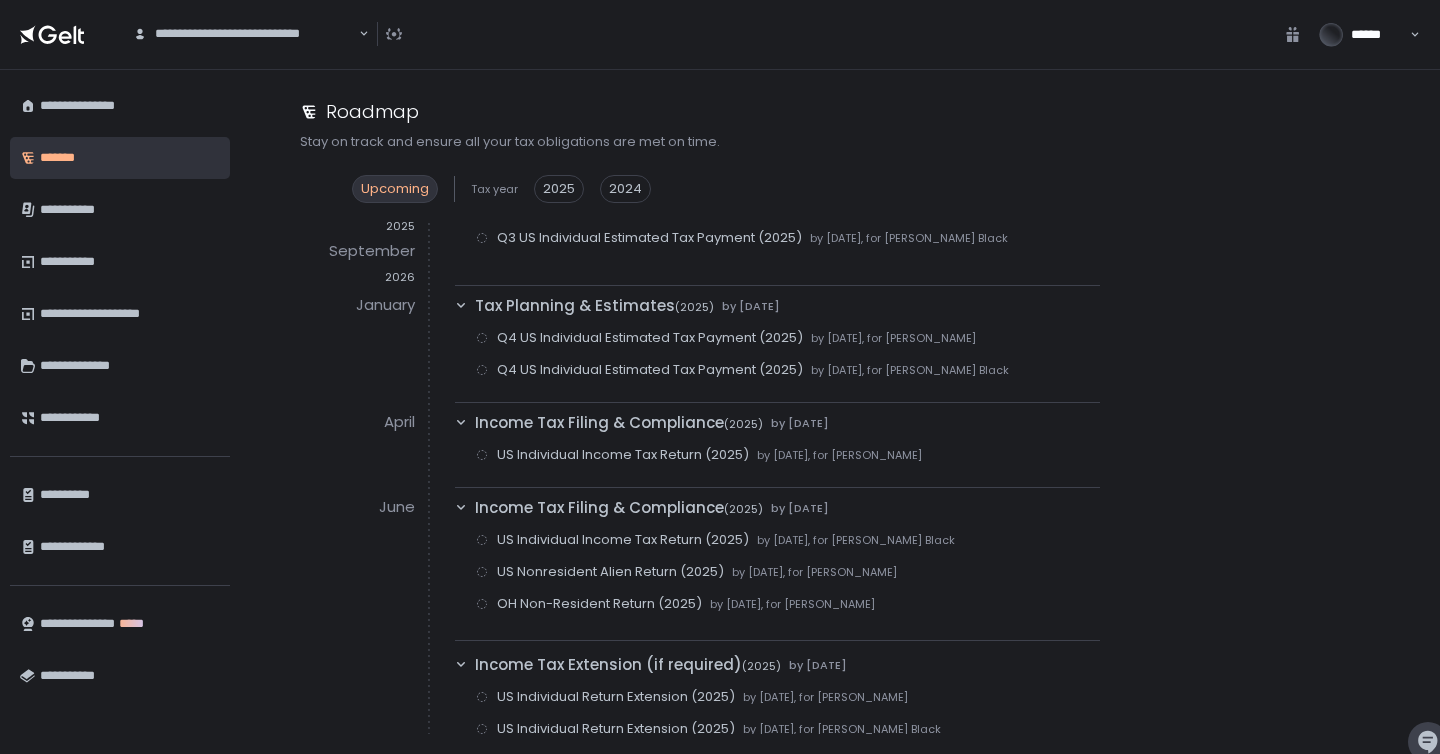 click on "******" at bounding box center [1357, 35] 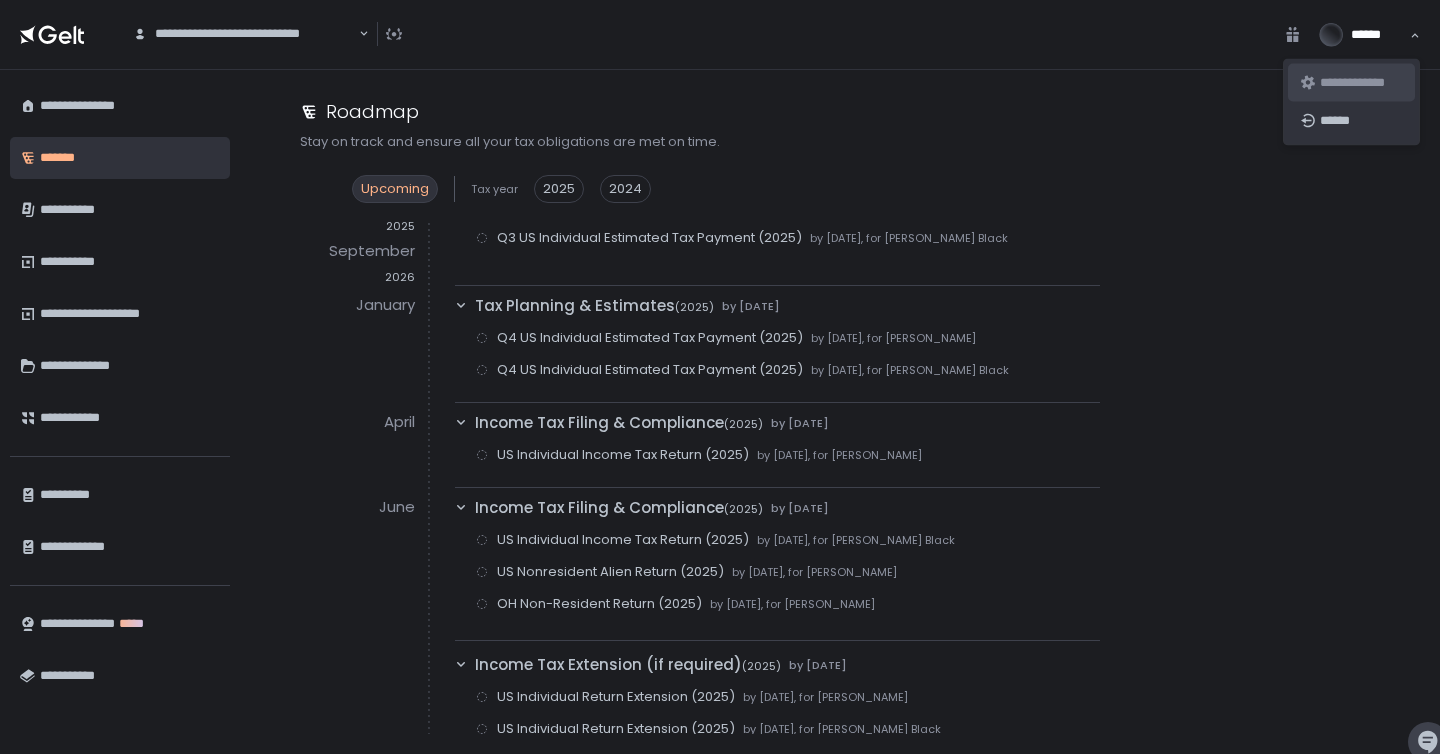 click on "**********" at bounding box center (1361, 83) 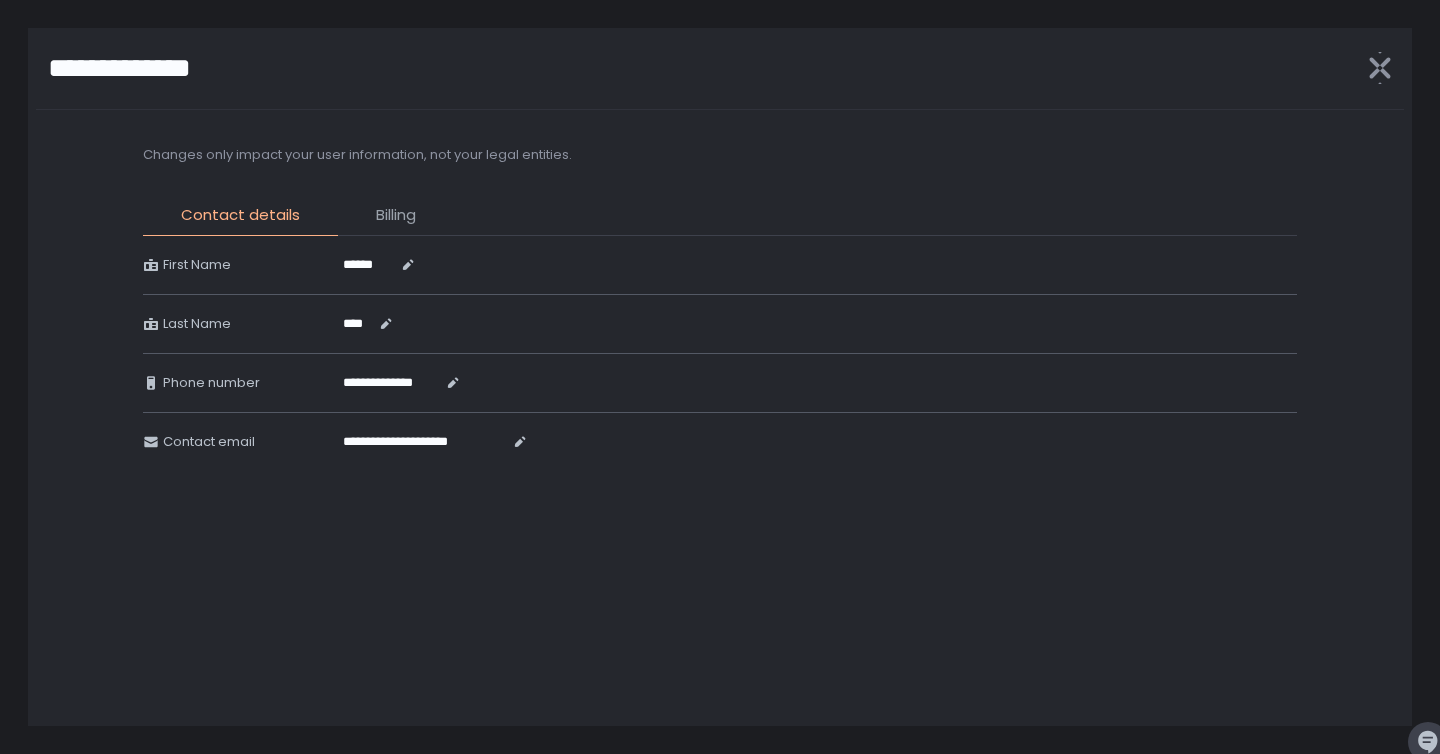 click on "Billing" at bounding box center [396, 215] 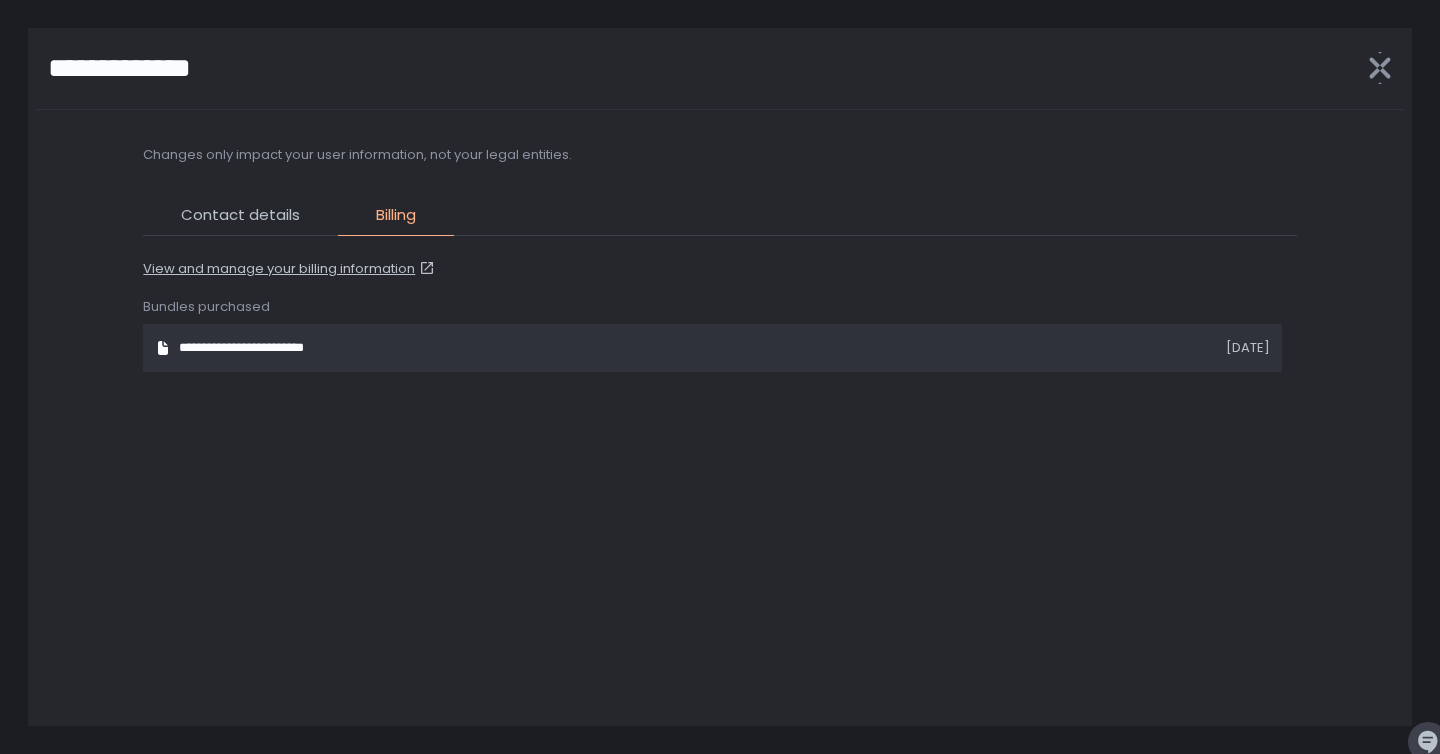 click on "Contact details" 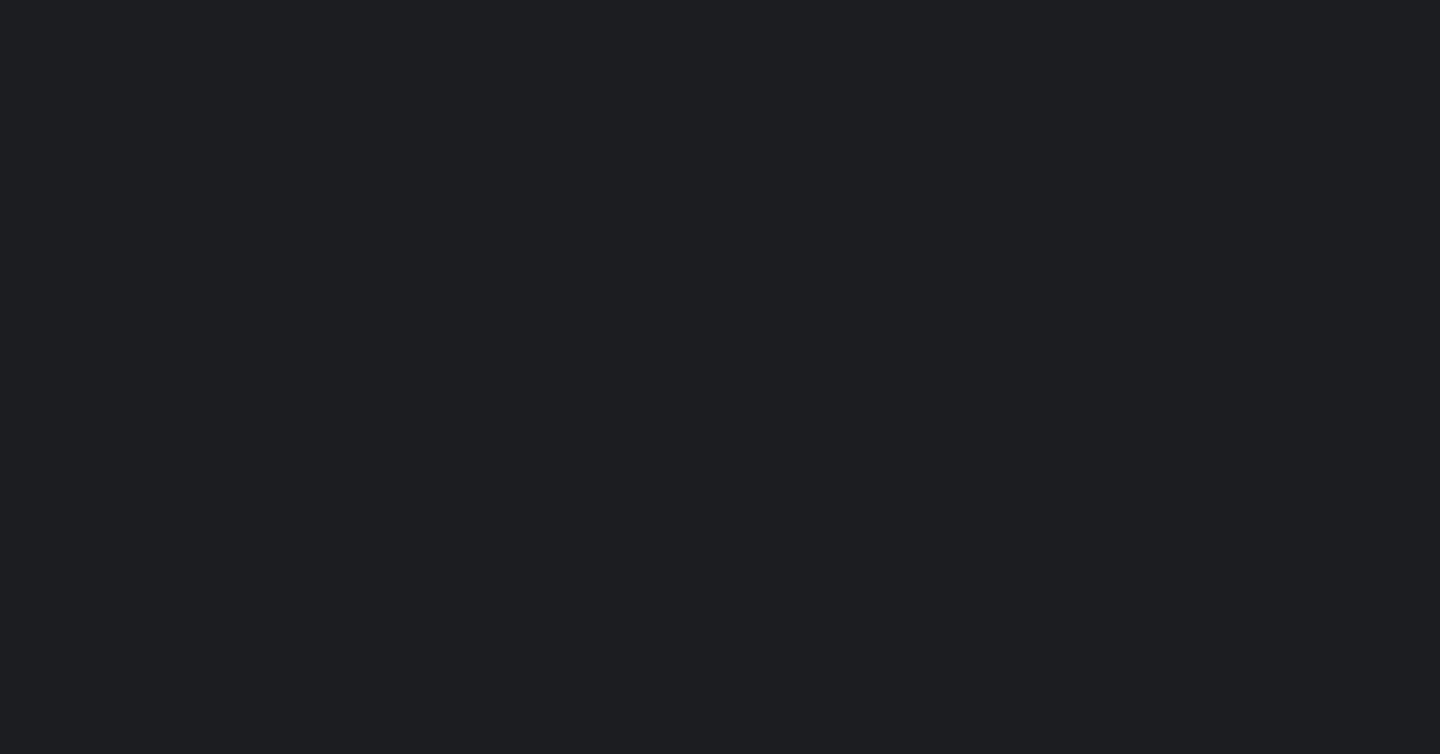 scroll, scrollTop: 0, scrollLeft: 0, axis: both 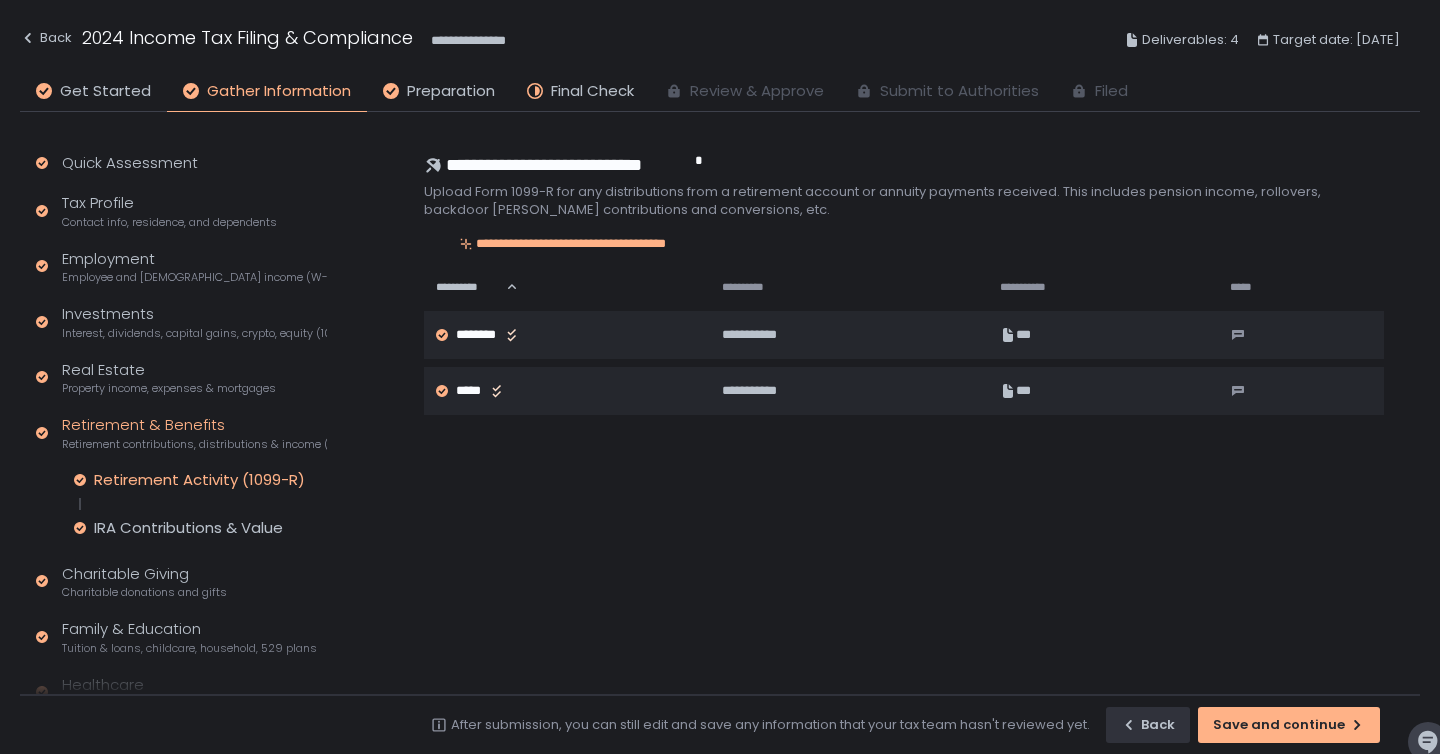 click on "Deliverables: 4" at bounding box center (1190, 40) 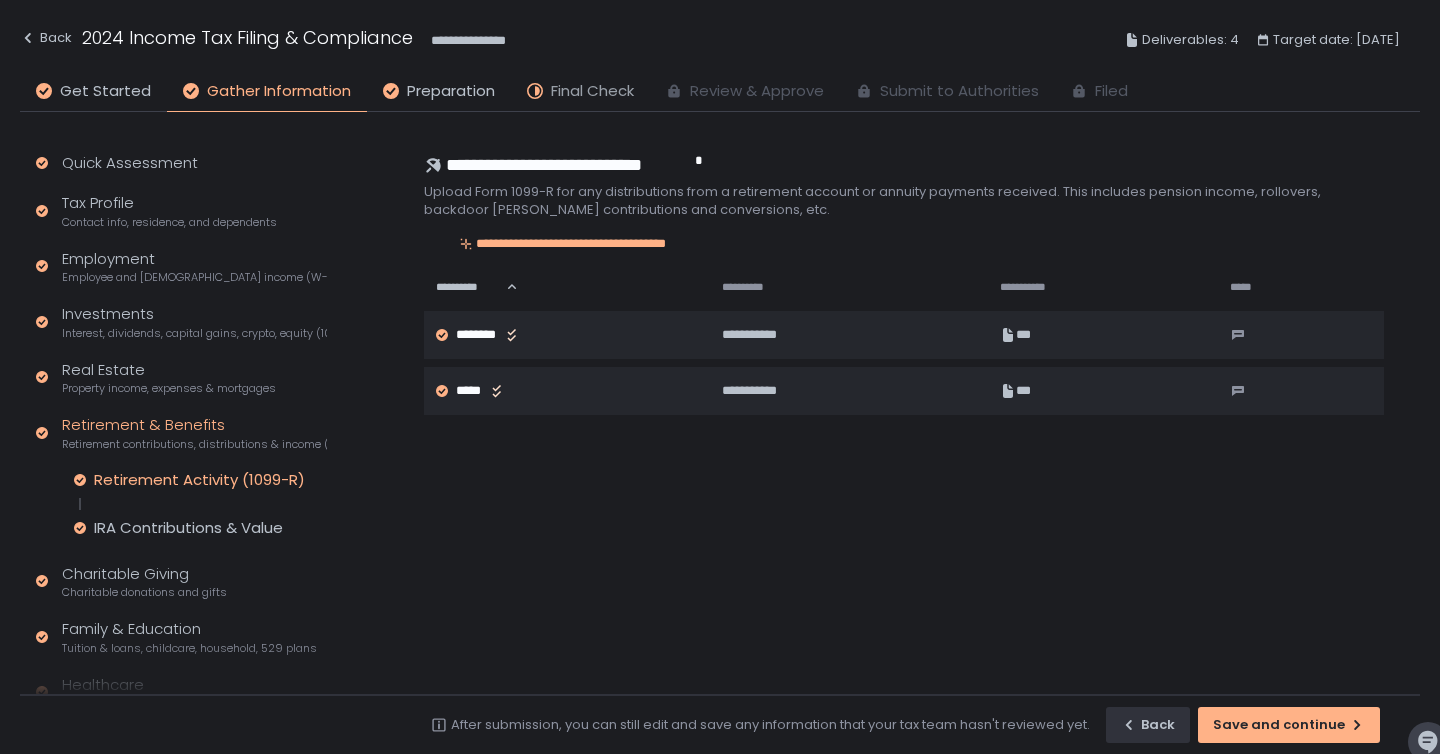 click on "Final Check" at bounding box center [592, 91] 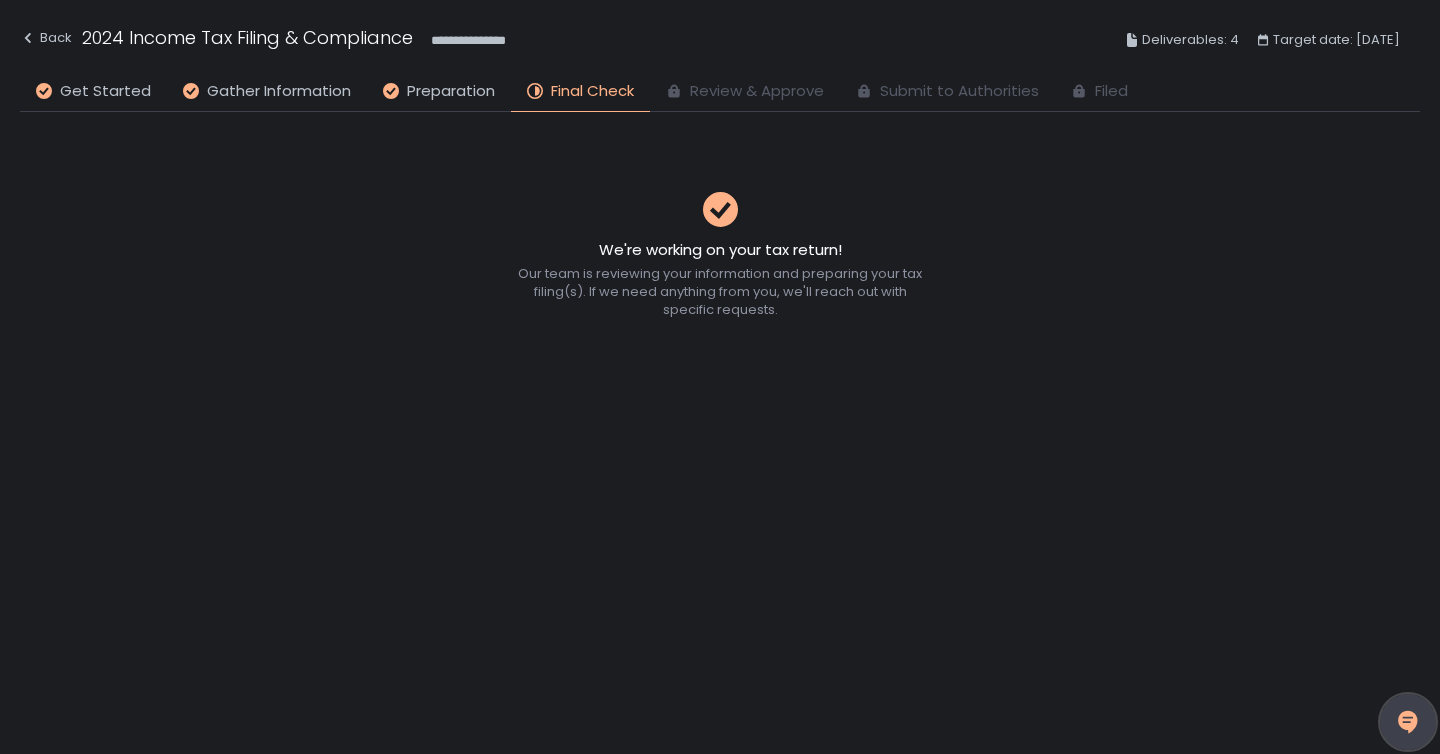 click at bounding box center (1408, 722) 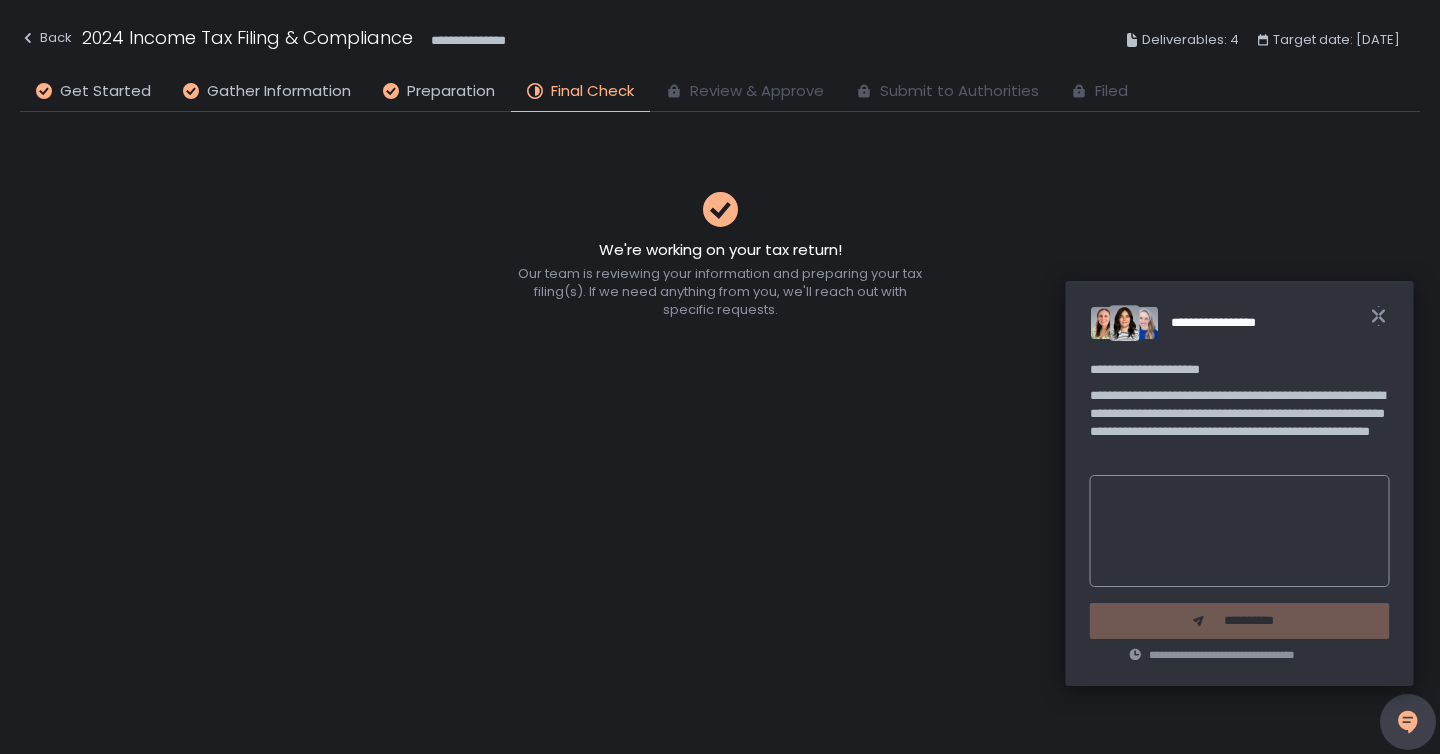 click 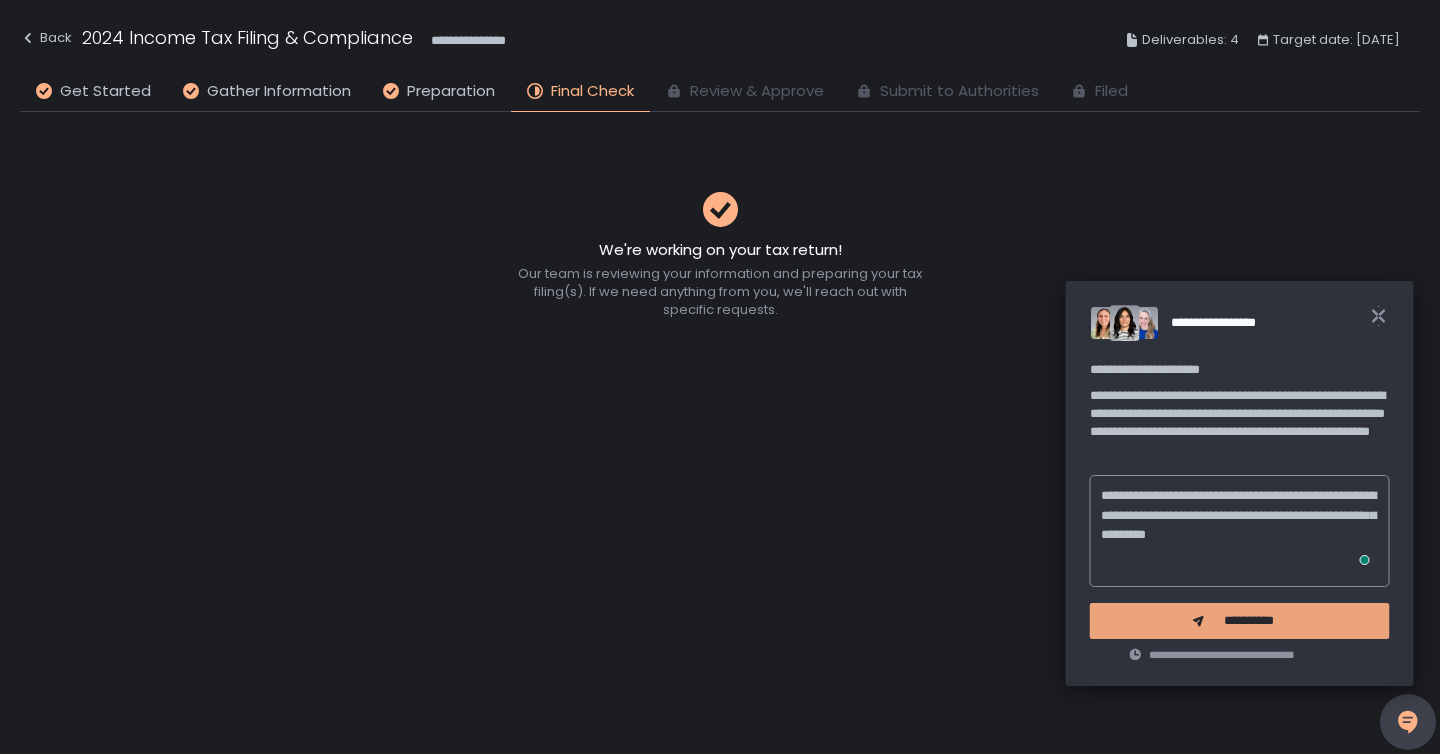 type on "**********" 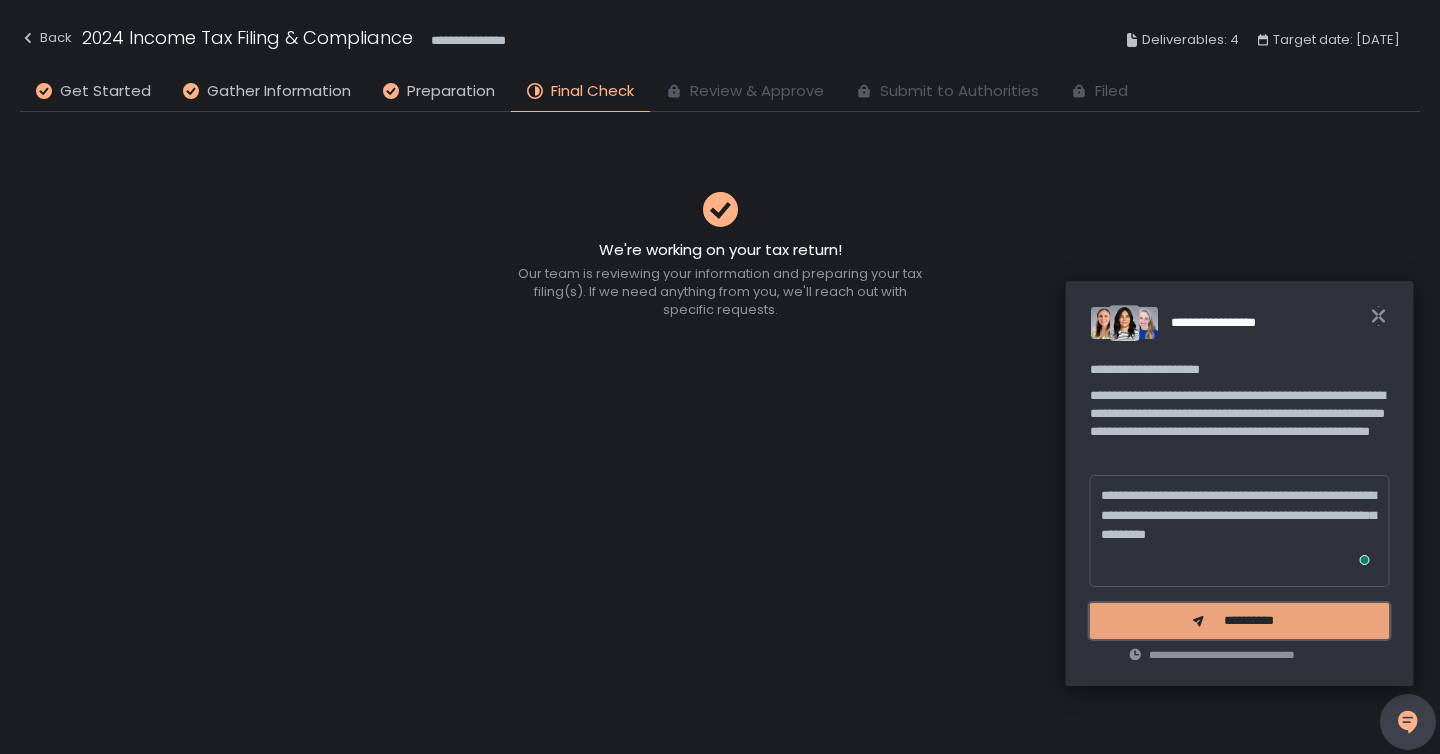 click on "**********" at bounding box center (1240, 621) 